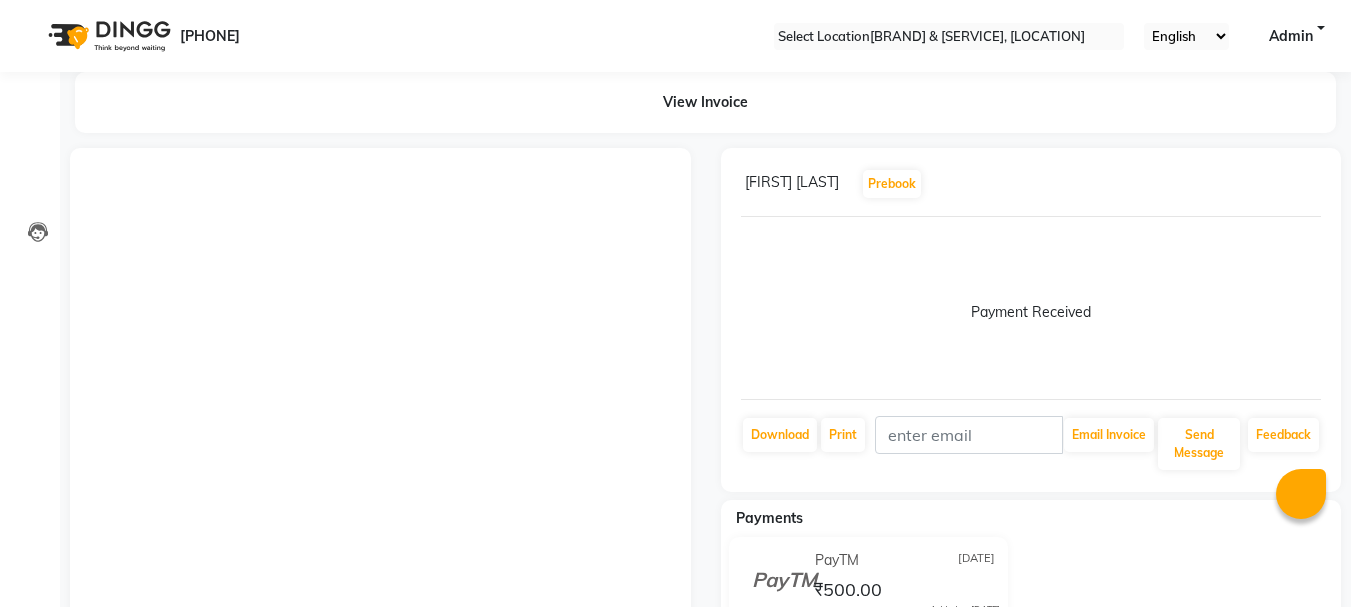scroll, scrollTop: 0, scrollLeft: 0, axis: both 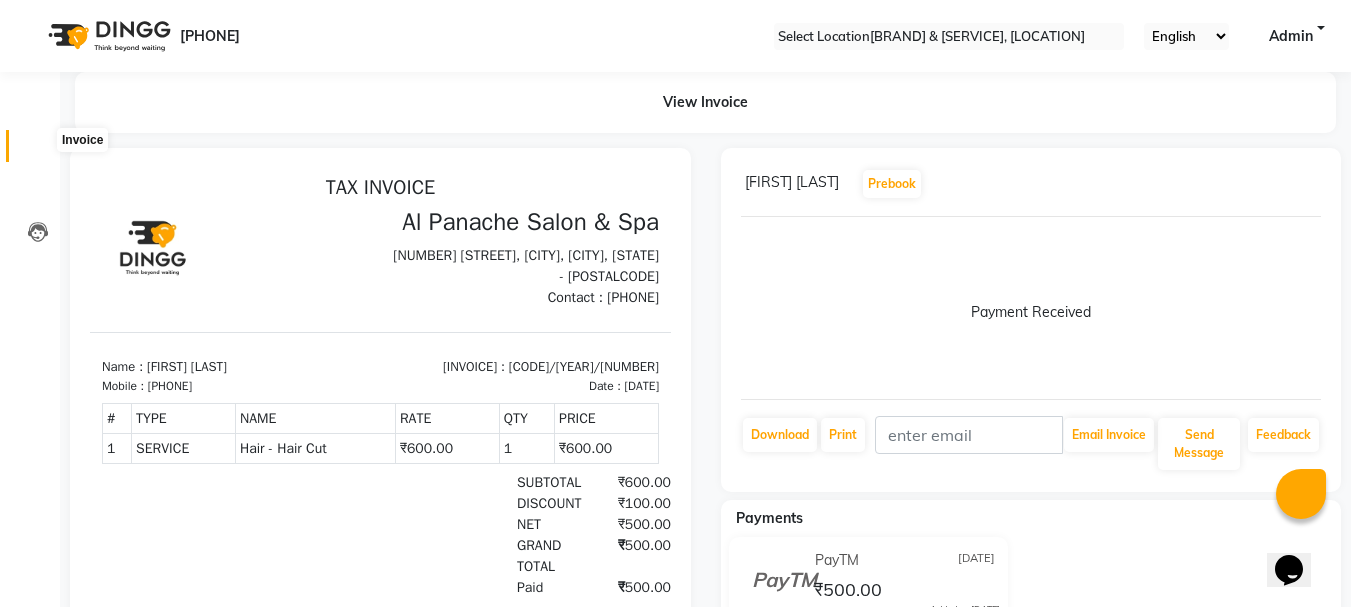 click at bounding box center [37, 151] 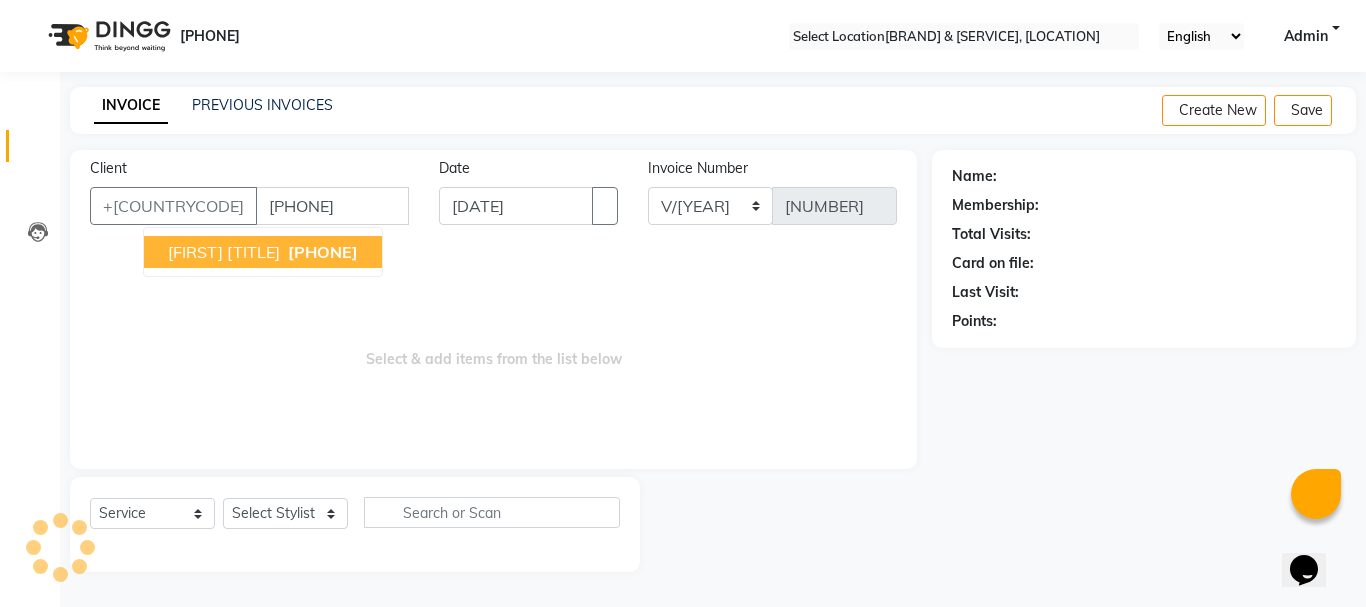 type on "[PHONE]" 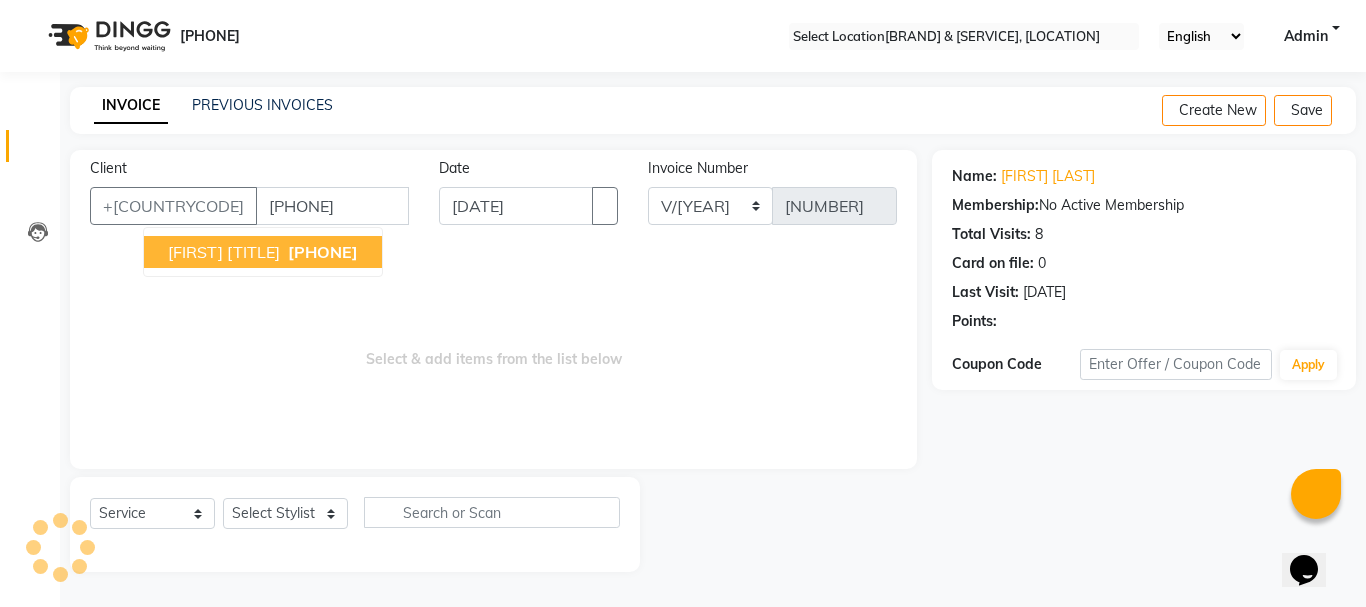 click on "[PHONE]" at bounding box center [323, 252] 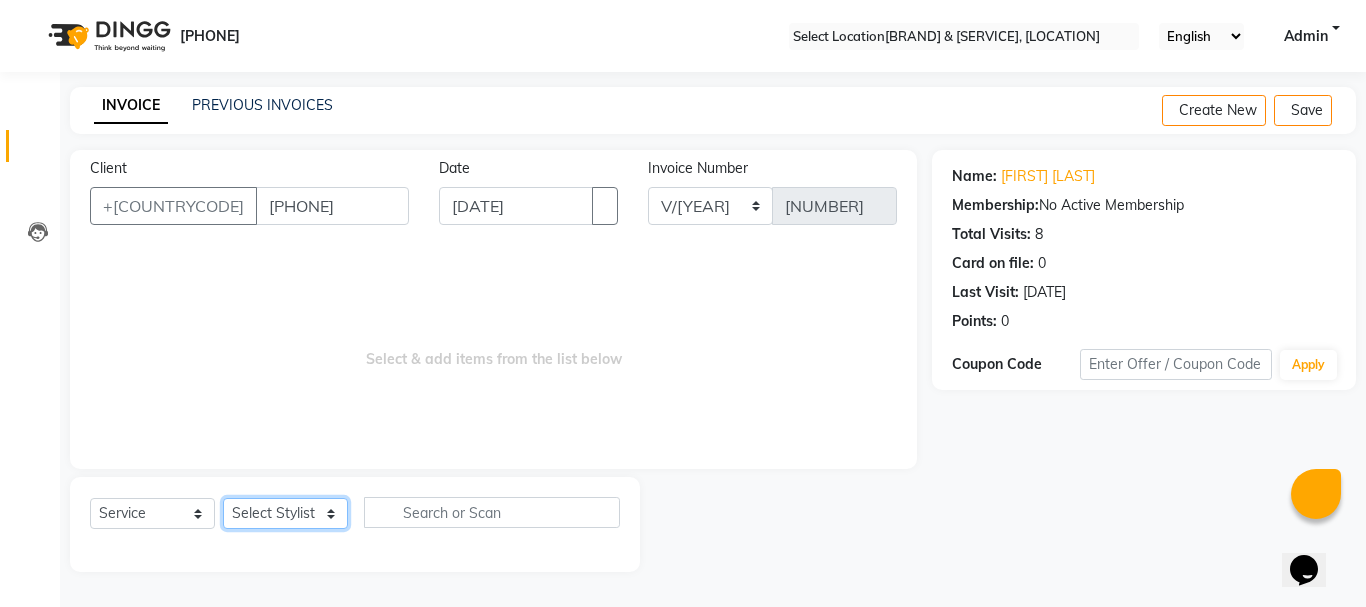 click on "Select Stylist AMAN Anu Karan Komal  MANAGER Nitin RAJVEER  SEEMA SNEHA" at bounding box center [285, 513] 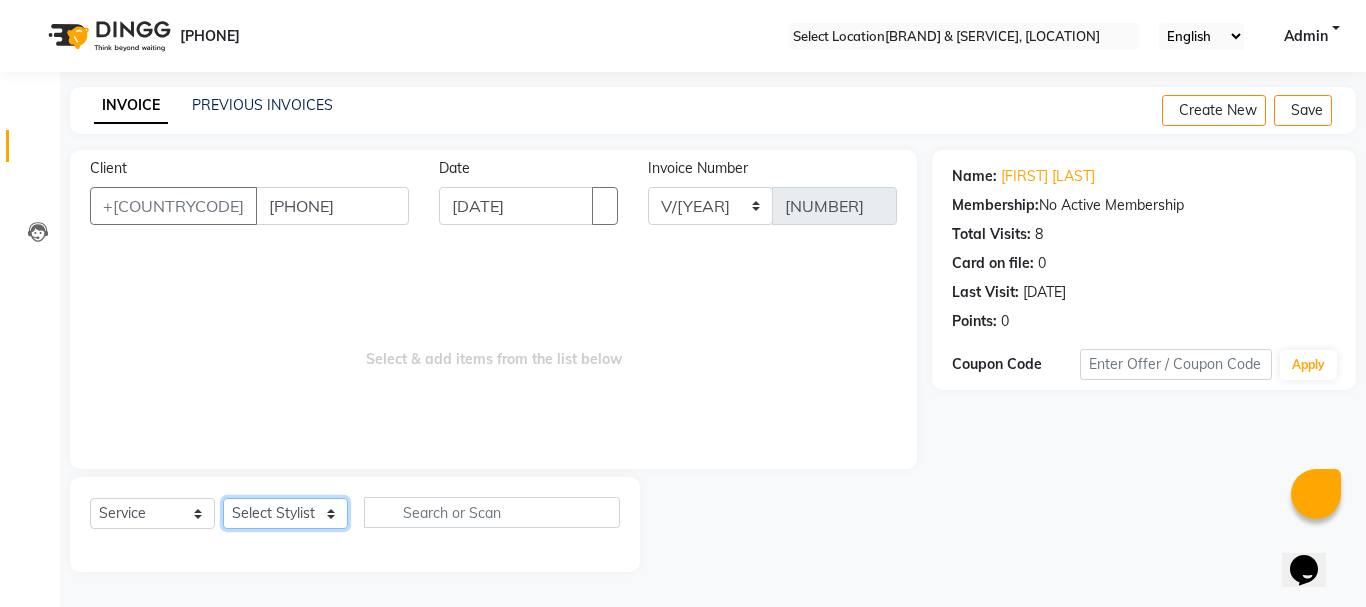 select on "40179" 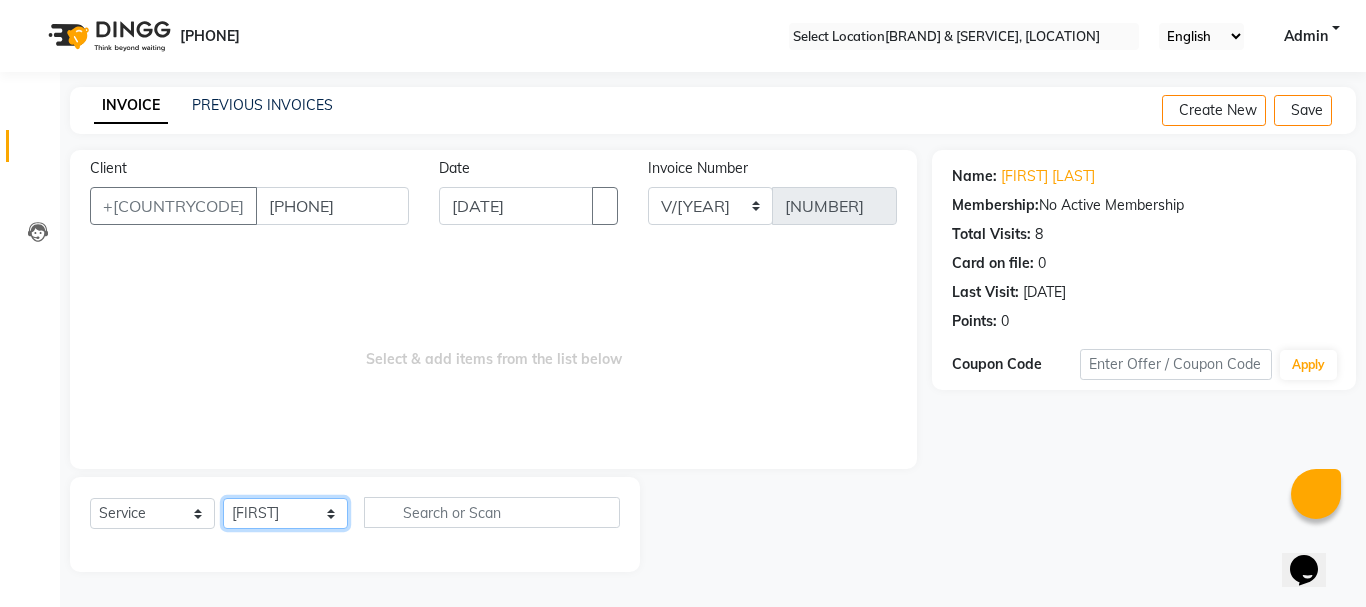 click on "Select Stylist AMAN Anu Karan Komal  MANAGER Nitin RAJVEER  SEEMA SNEHA" at bounding box center (285, 513) 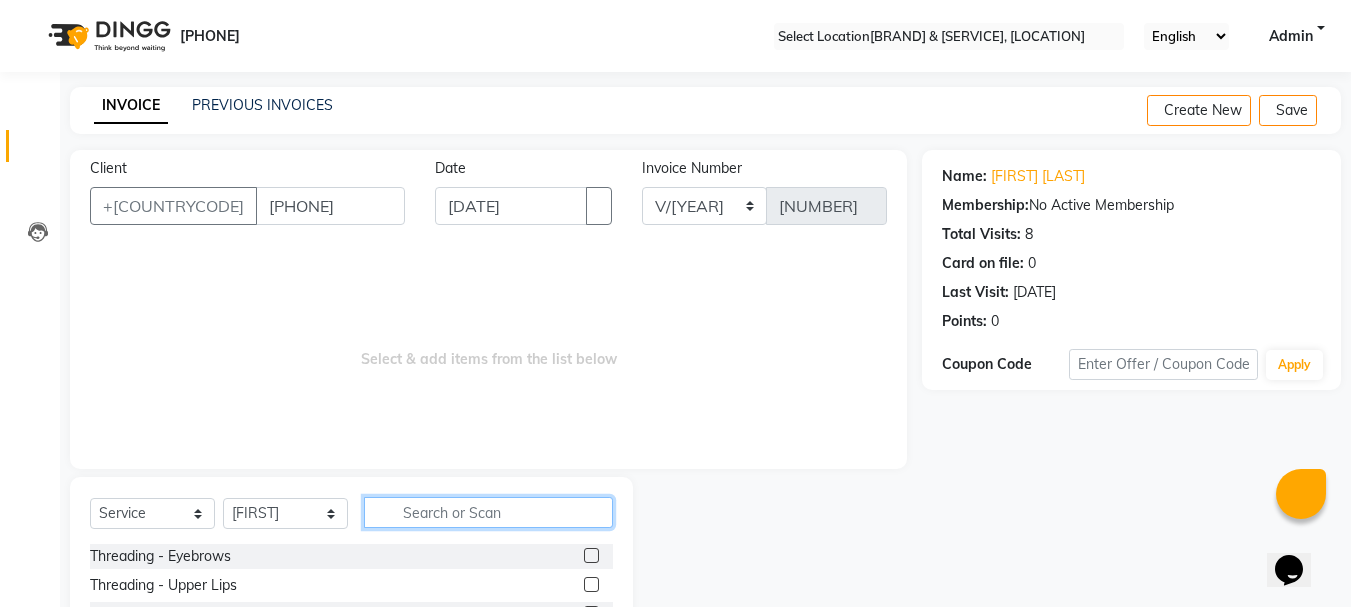 click at bounding box center (488, 512) 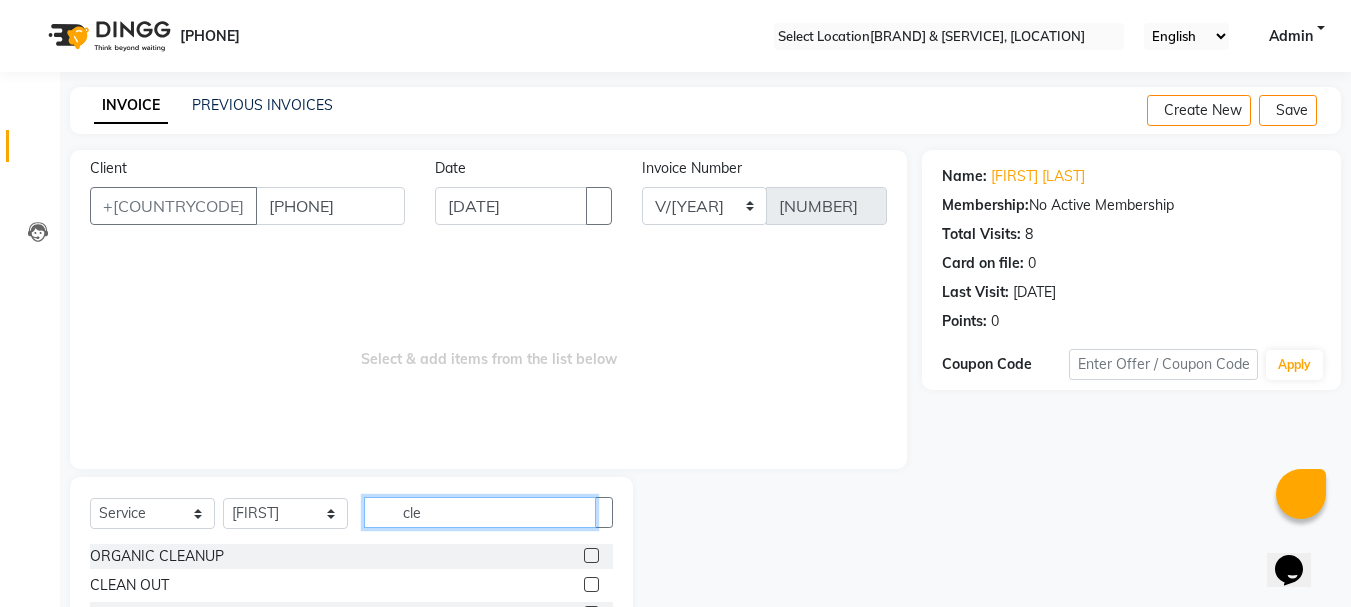 type on "cle" 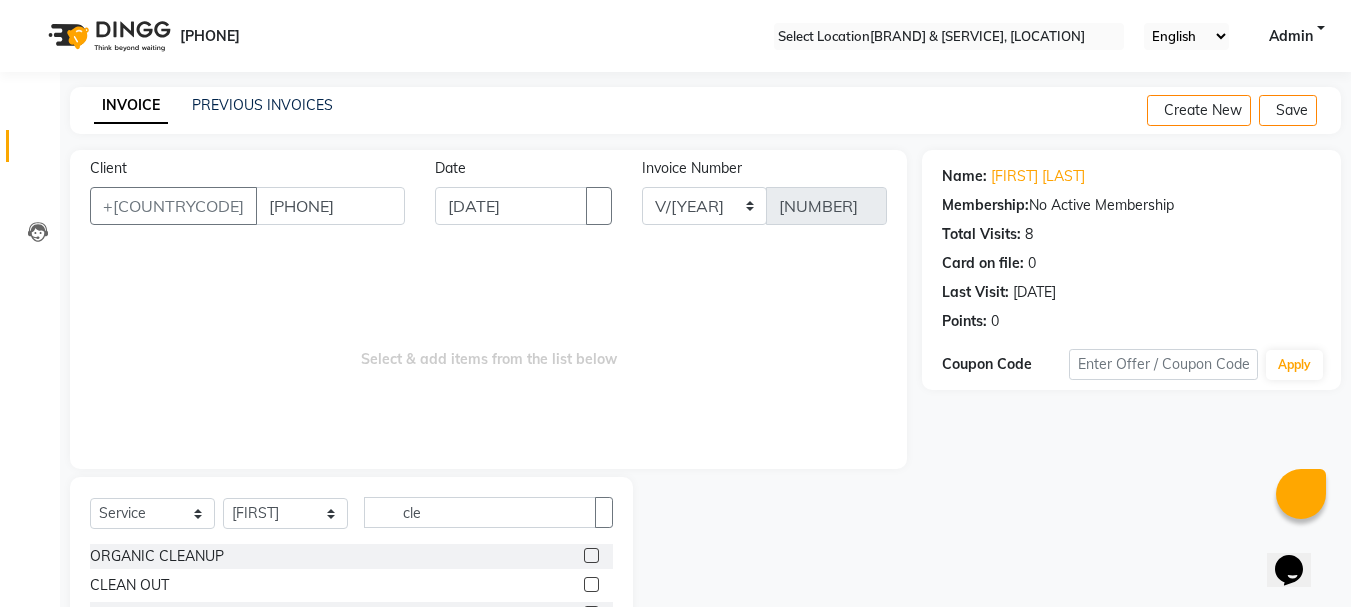 click at bounding box center [591, 584] 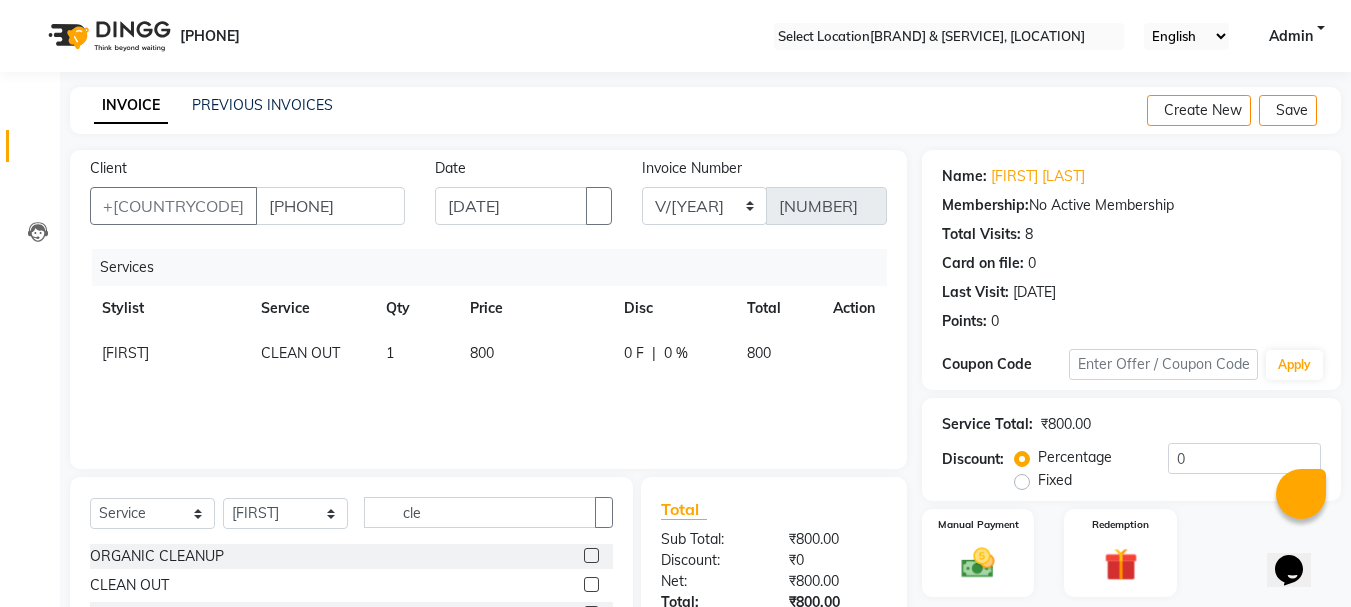 click on "Select  Service  Product  Membership  Package Voucher Prepaid Gift Card  Select Stylist AMAN [FIRST] [FIRST] [FIRST]  MANAGER Nitin RAJVEER  SEEMA SNEHA cle" at bounding box center (351, 520) 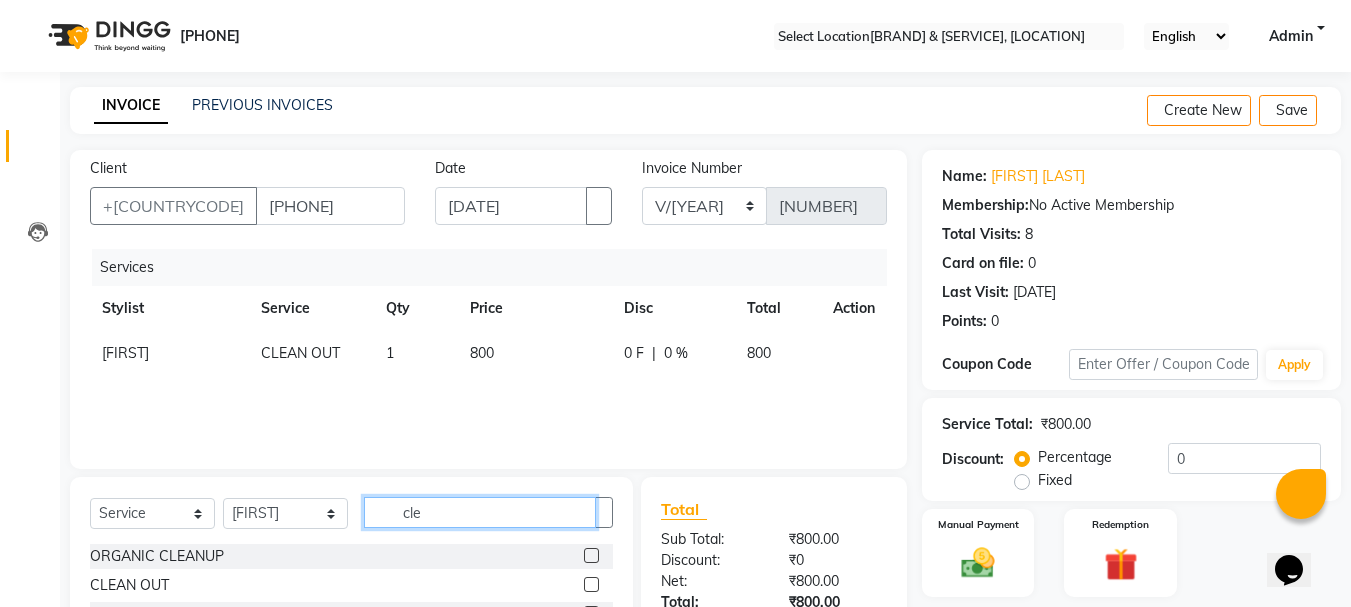 click on "cle" at bounding box center [480, 512] 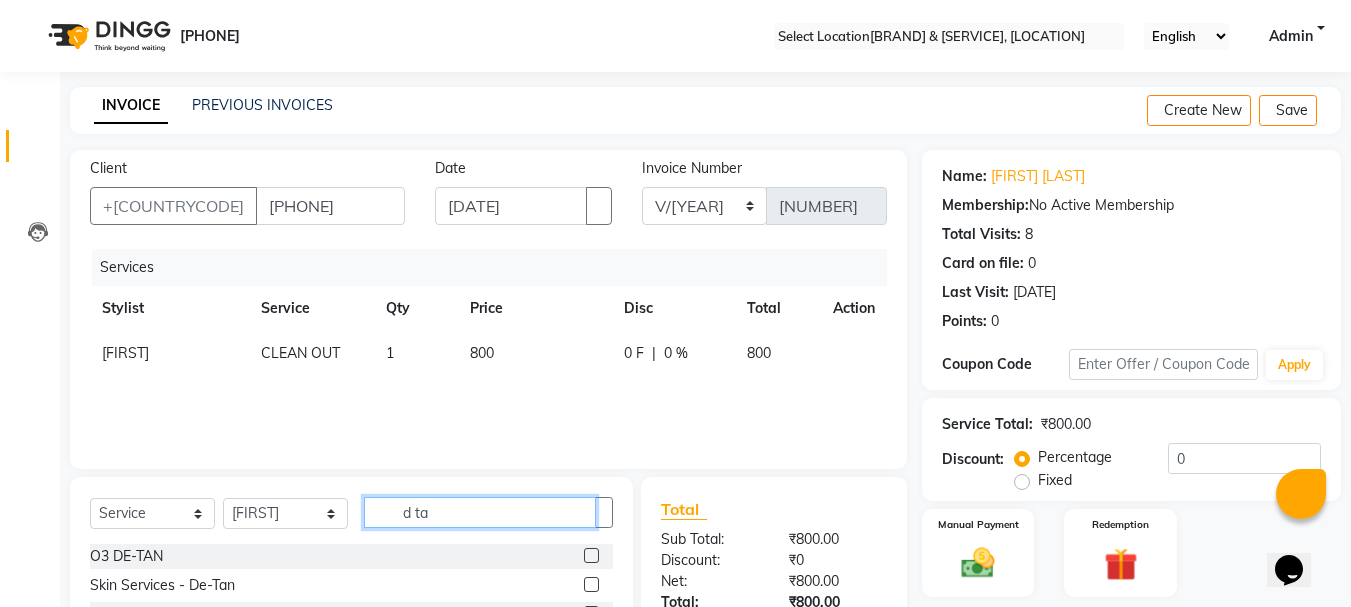 type on "d ta" 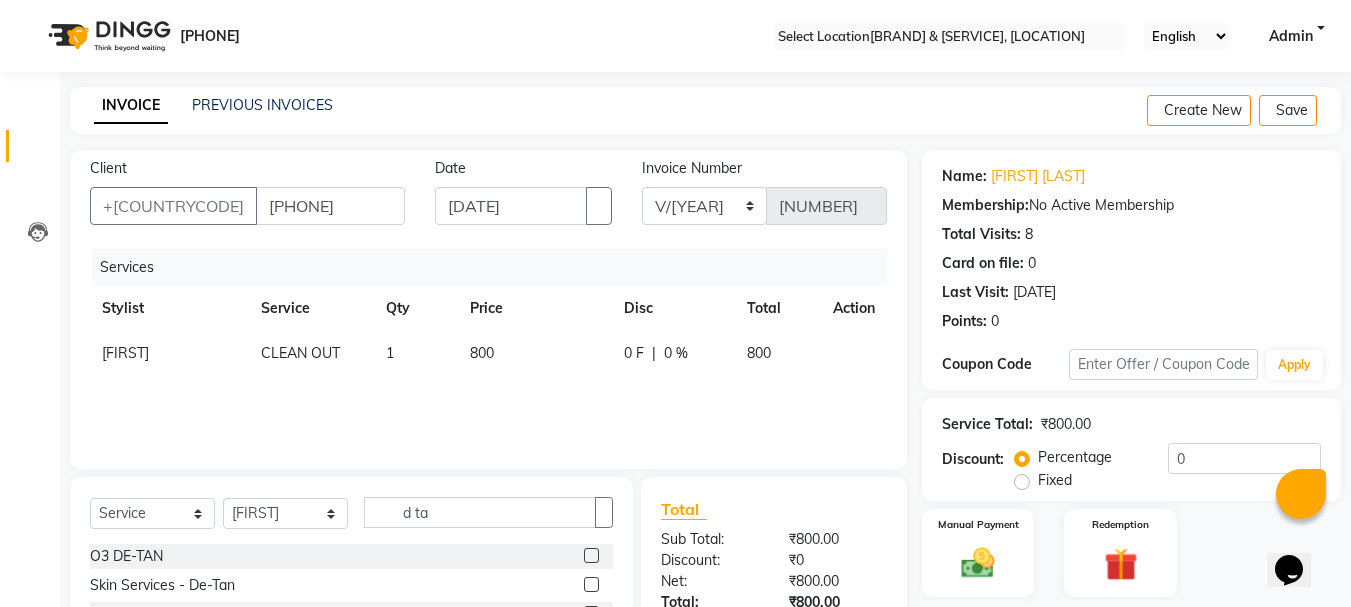 click at bounding box center [591, 584] 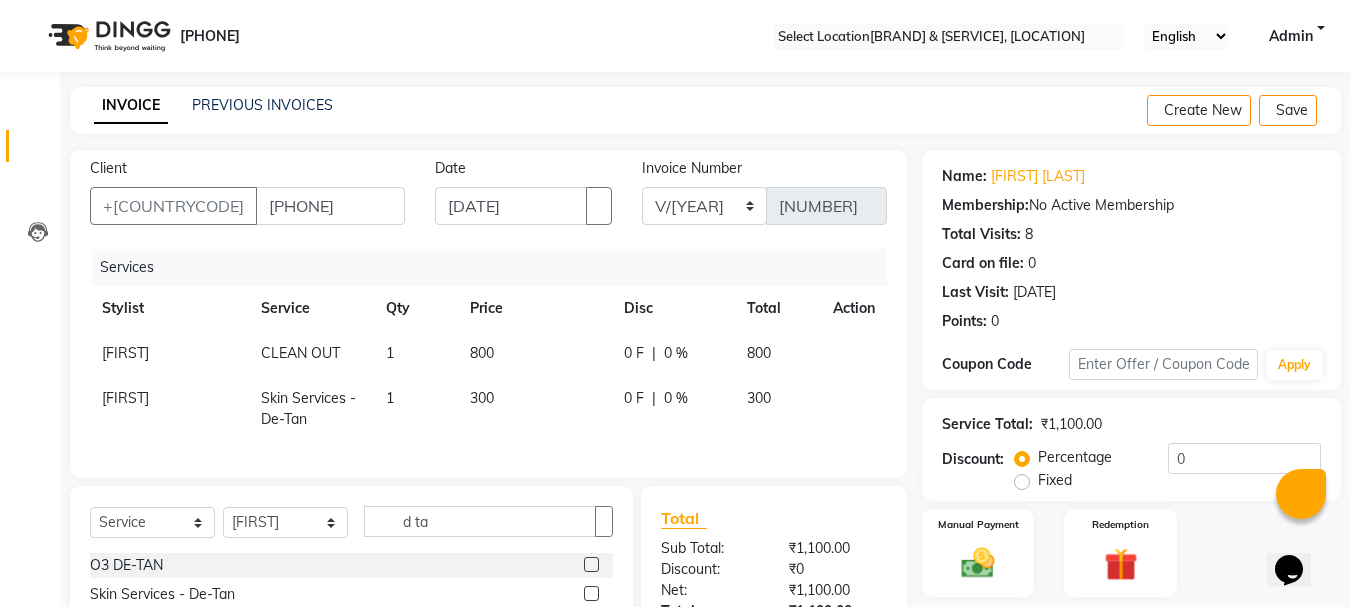 click on "Fixed" at bounding box center (1055, 480) 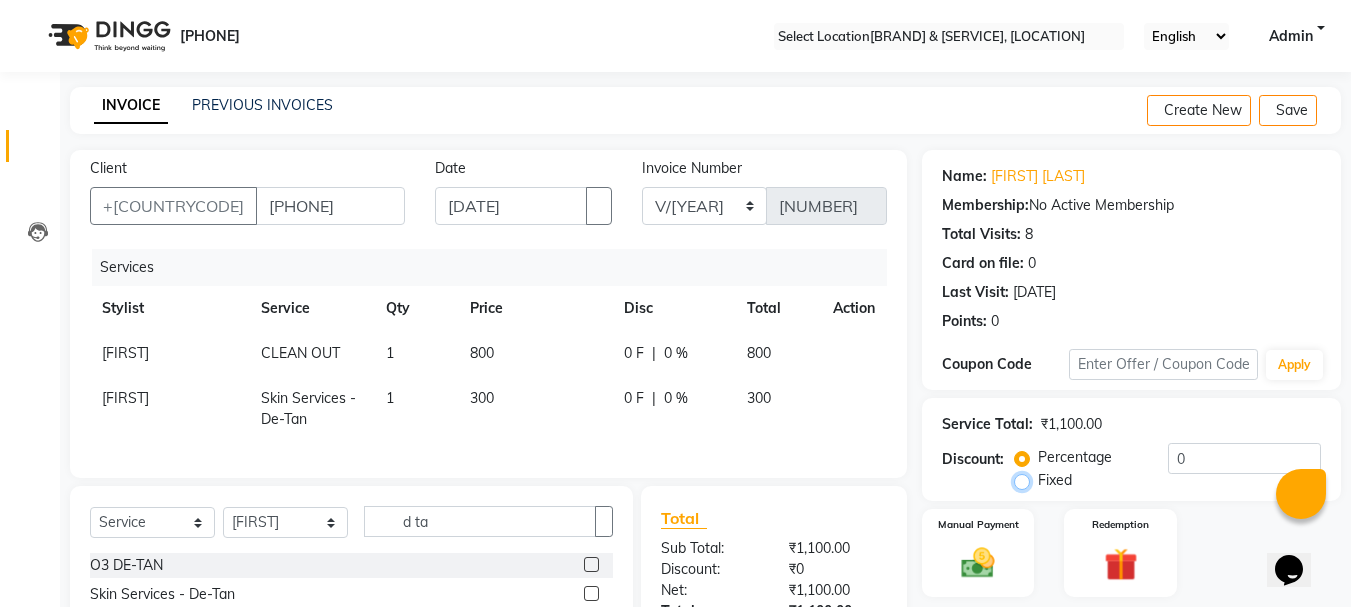 click on "Fixed" at bounding box center [1026, 480] 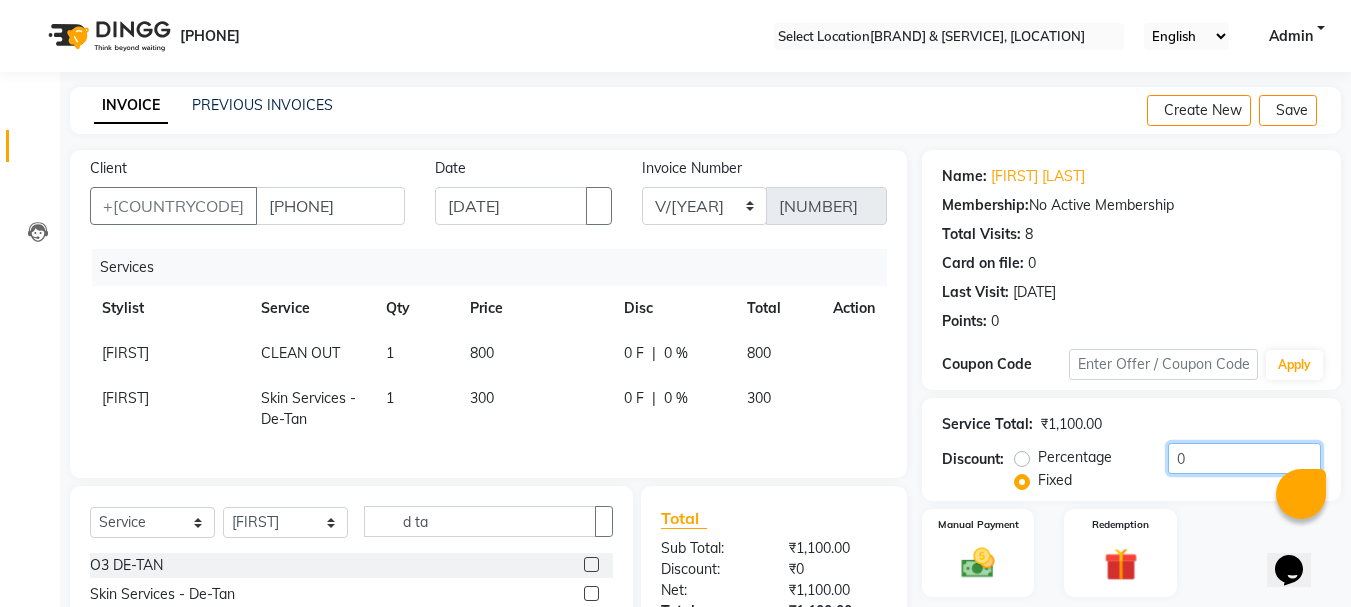 click on "0" at bounding box center [1244, 458] 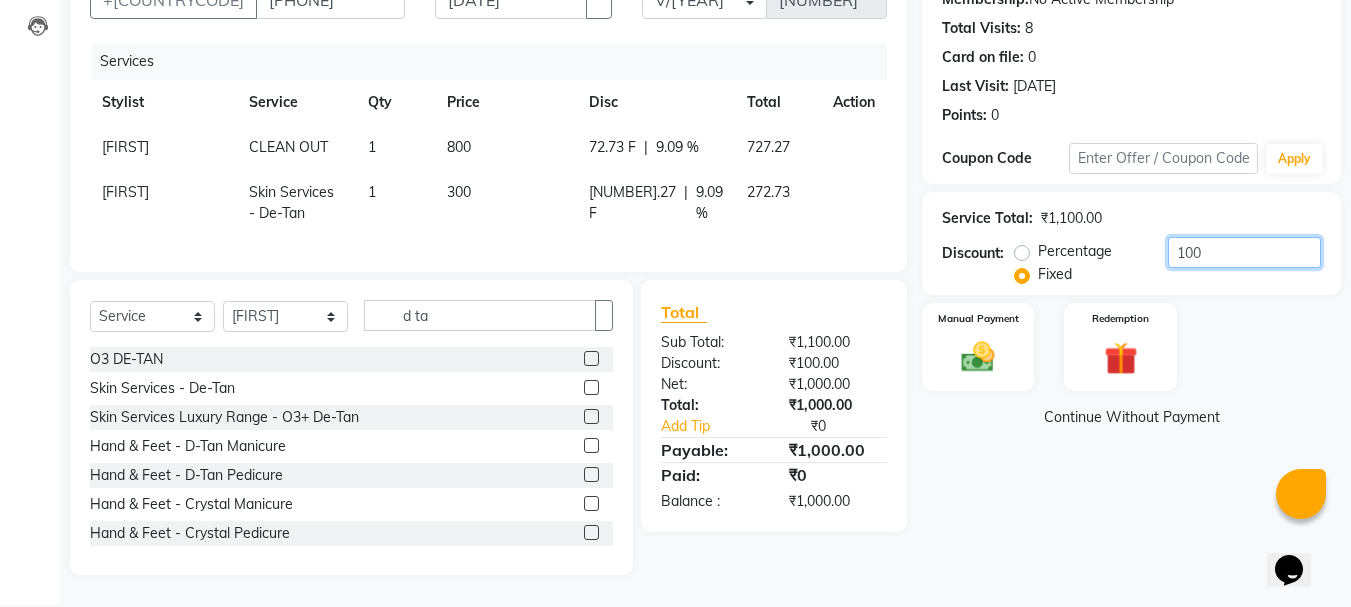 scroll, scrollTop: 239, scrollLeft: 0, axis: vertical 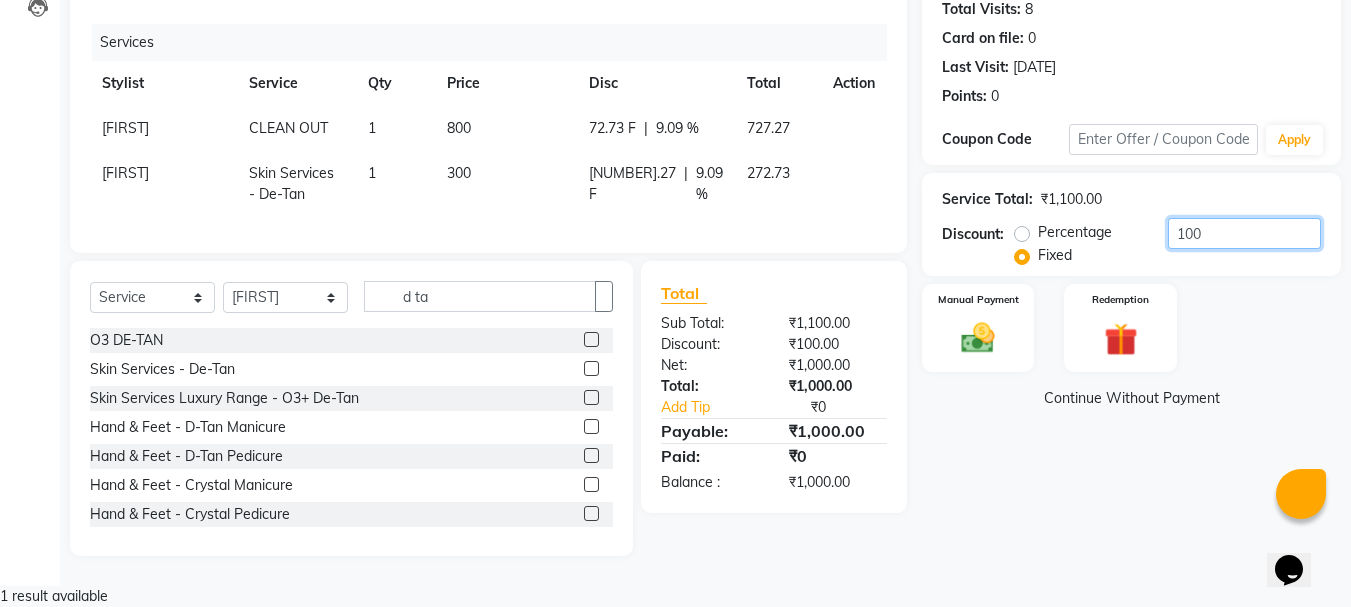 type on "100" 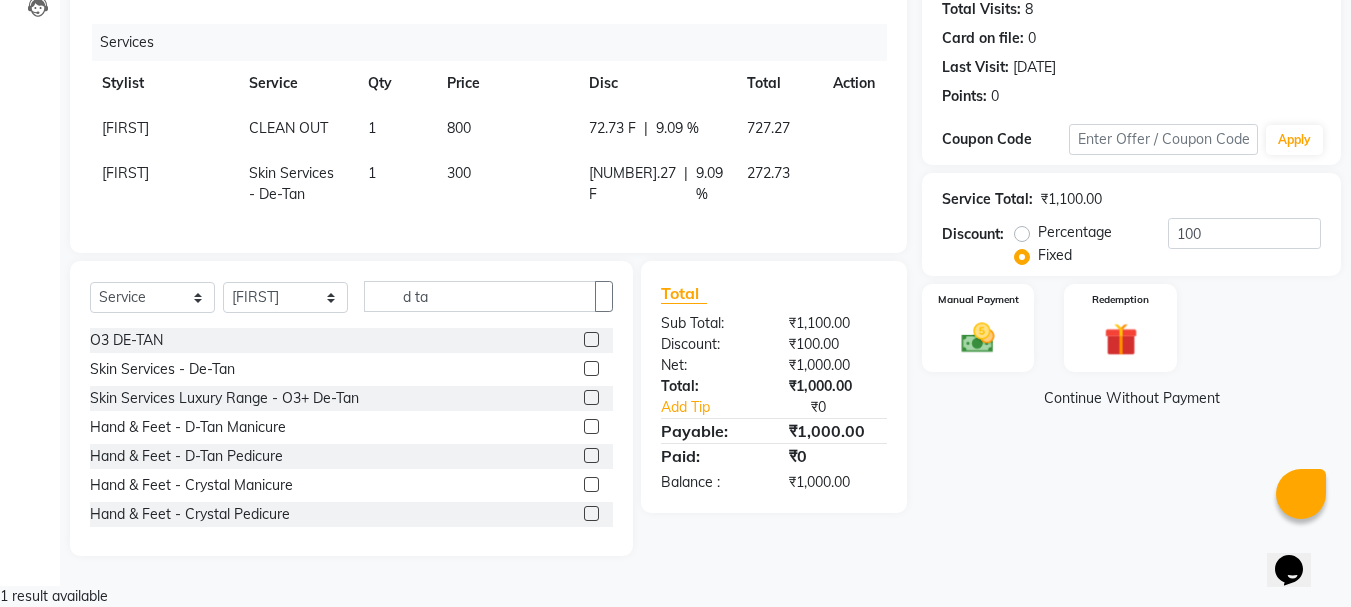 click on "Manual Payment Redemption" at bounding box center [1131, 328] 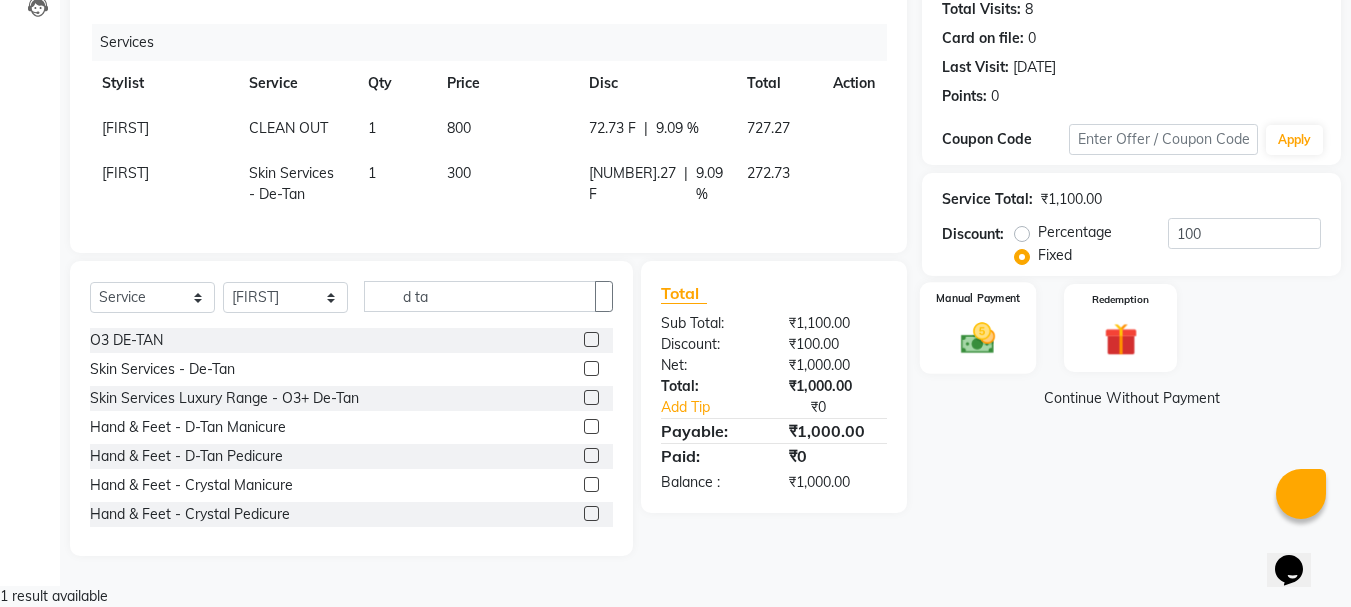 click at bounding box center [978, 338] 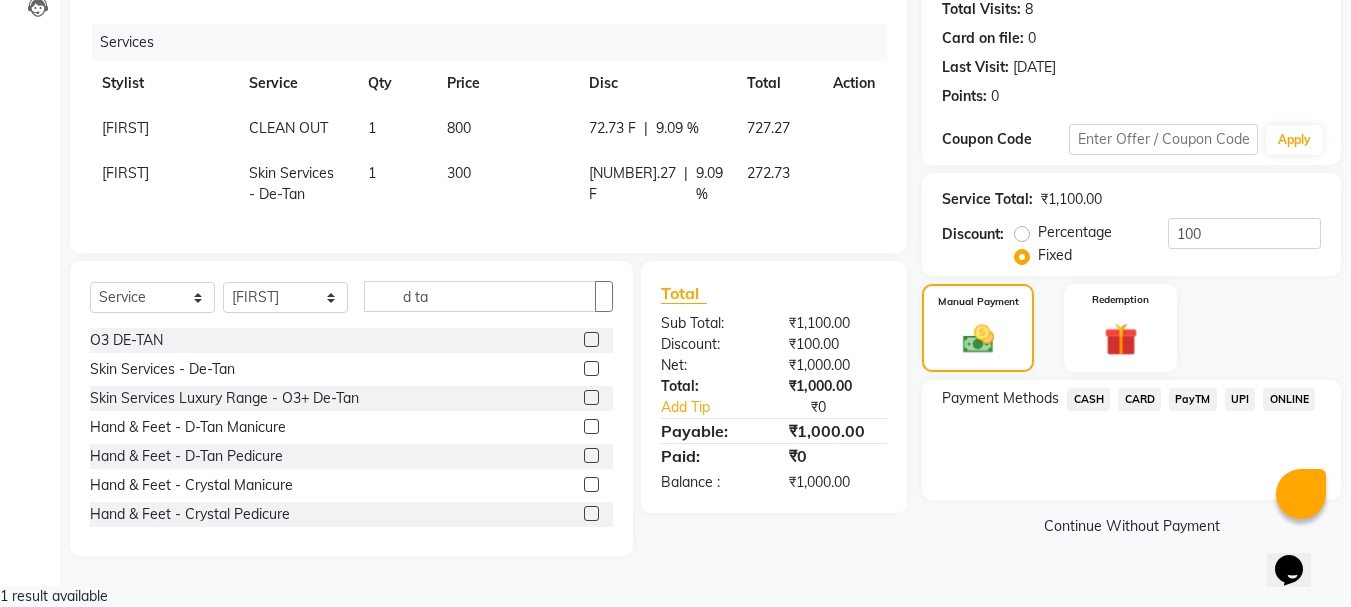 click on "CASH" at bounding box center [1088, 399] 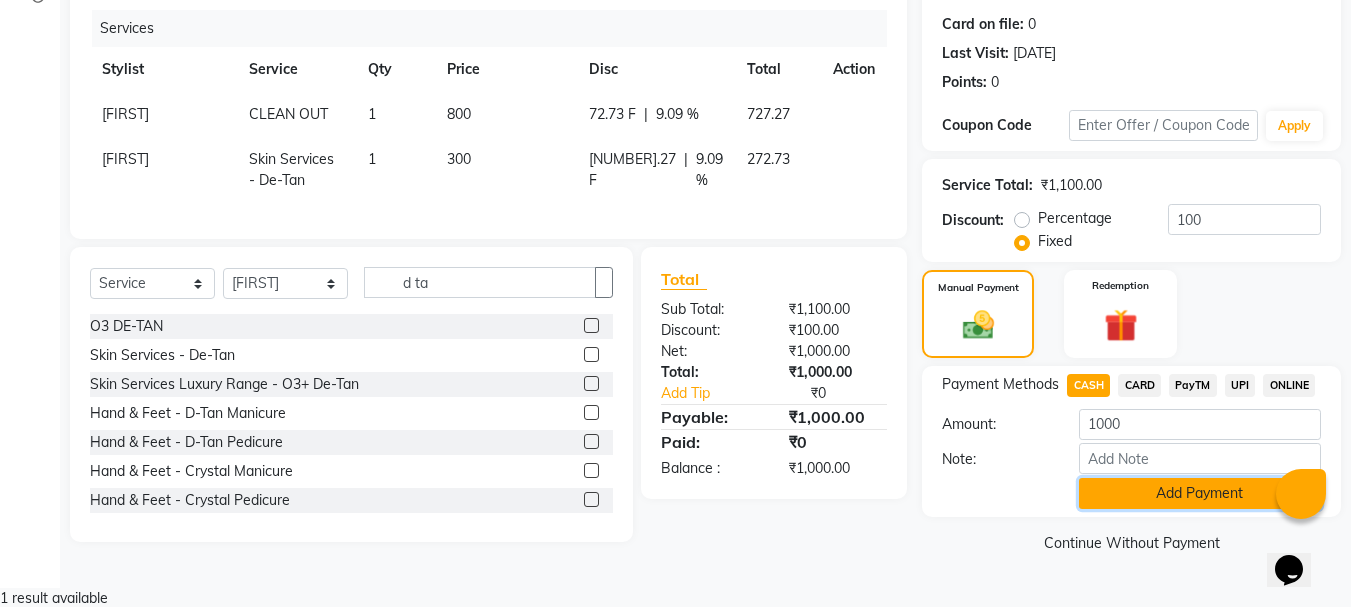 click on "Add Payment" at bounding box center [1200, 493] 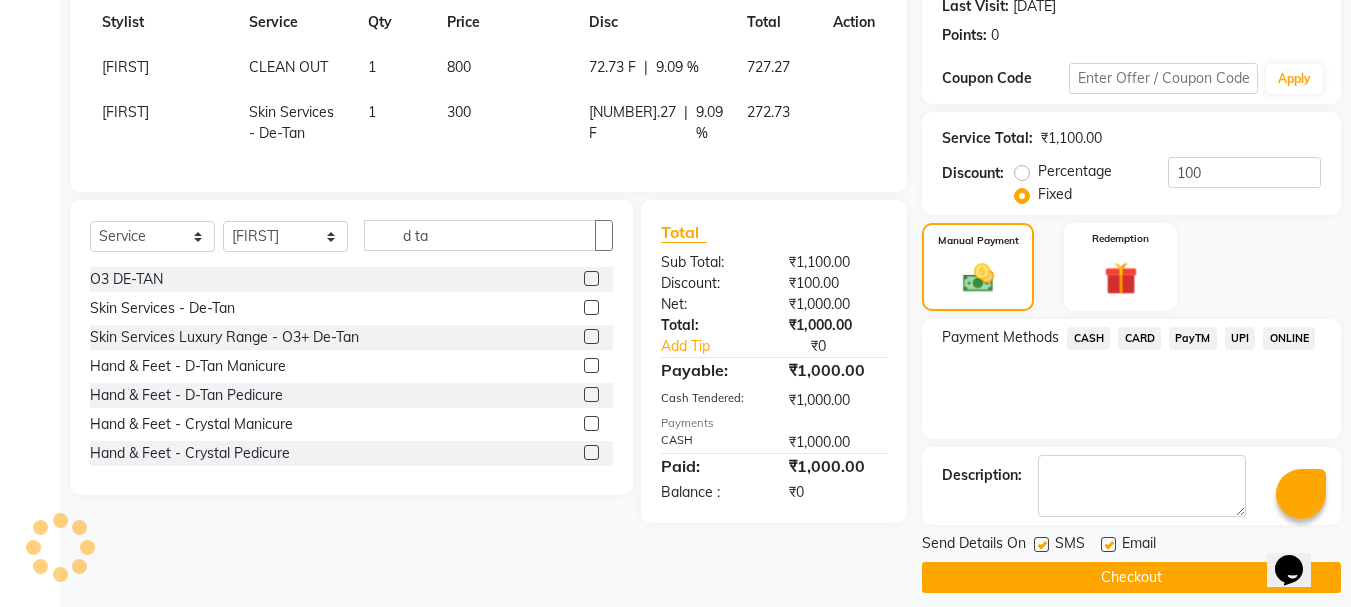 scroll, scrollTop: 309, scrollLeft: 0, axis: vertical 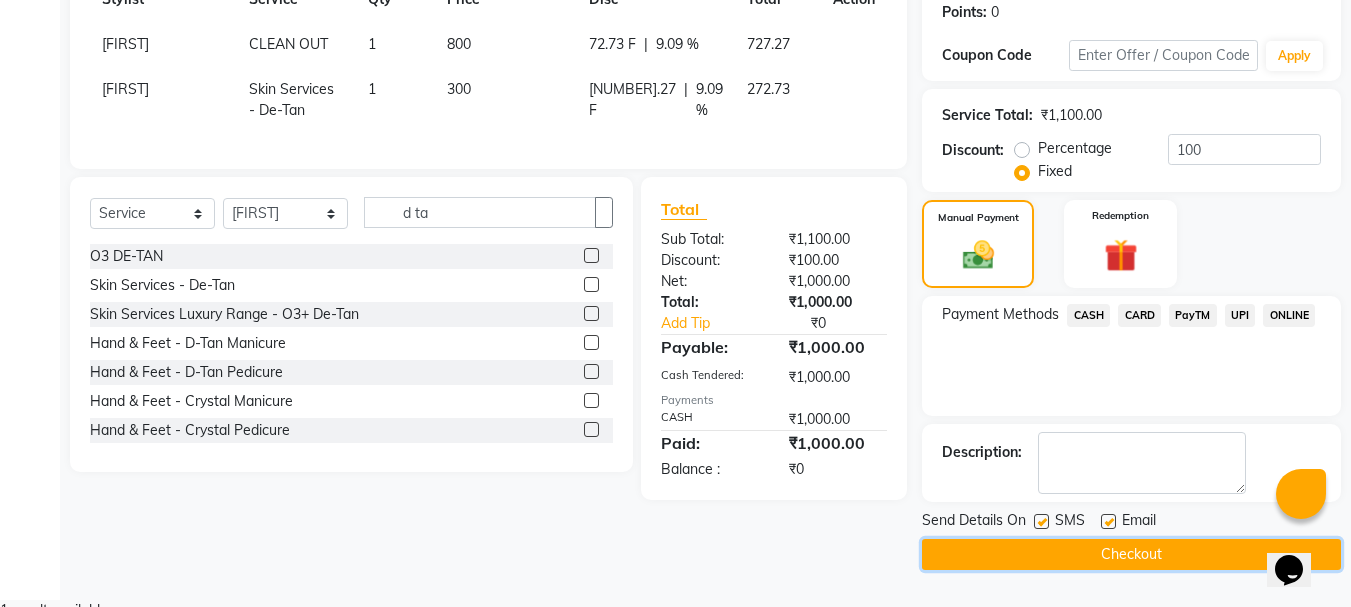 click on "Checkout" at bounding box center [1131, 554] 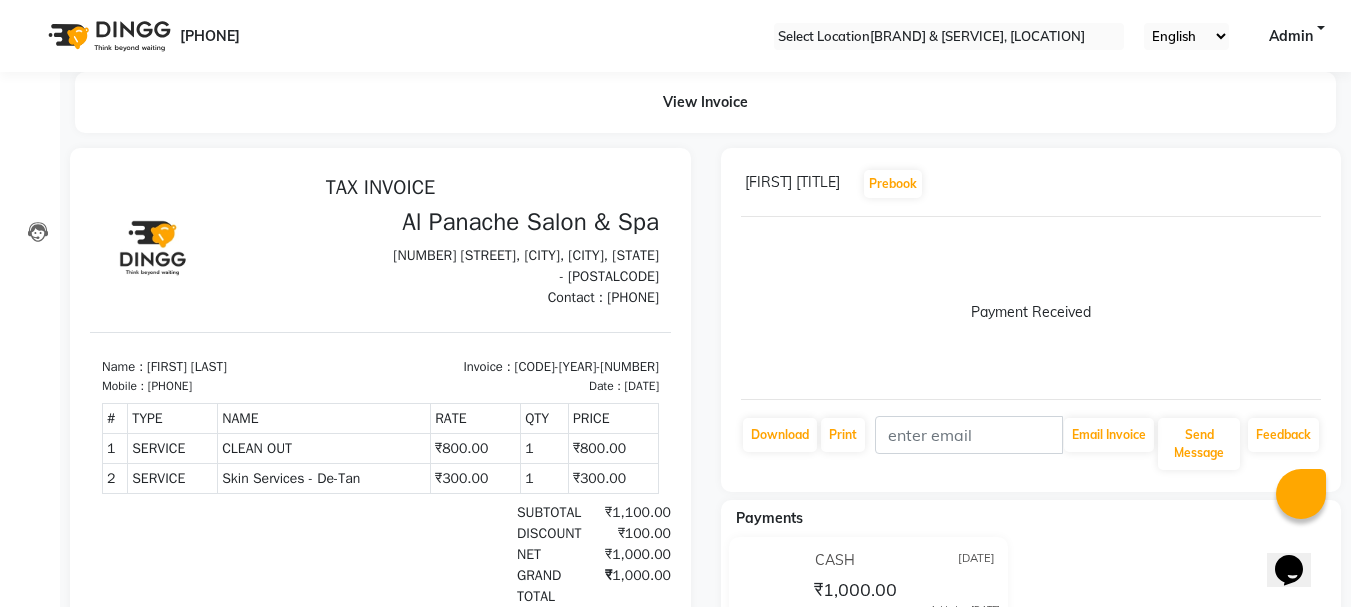 scroll, scrollTop: 0, scrollLeft: 0, axis: both 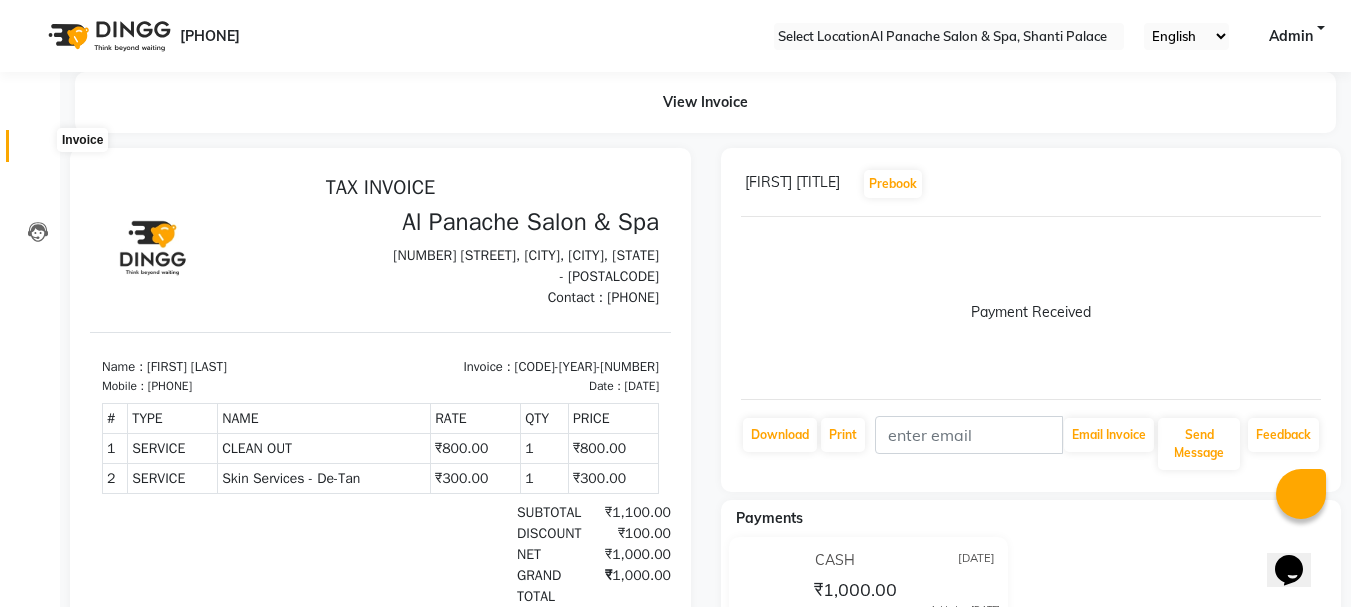 click at bounding box center [38, 151] 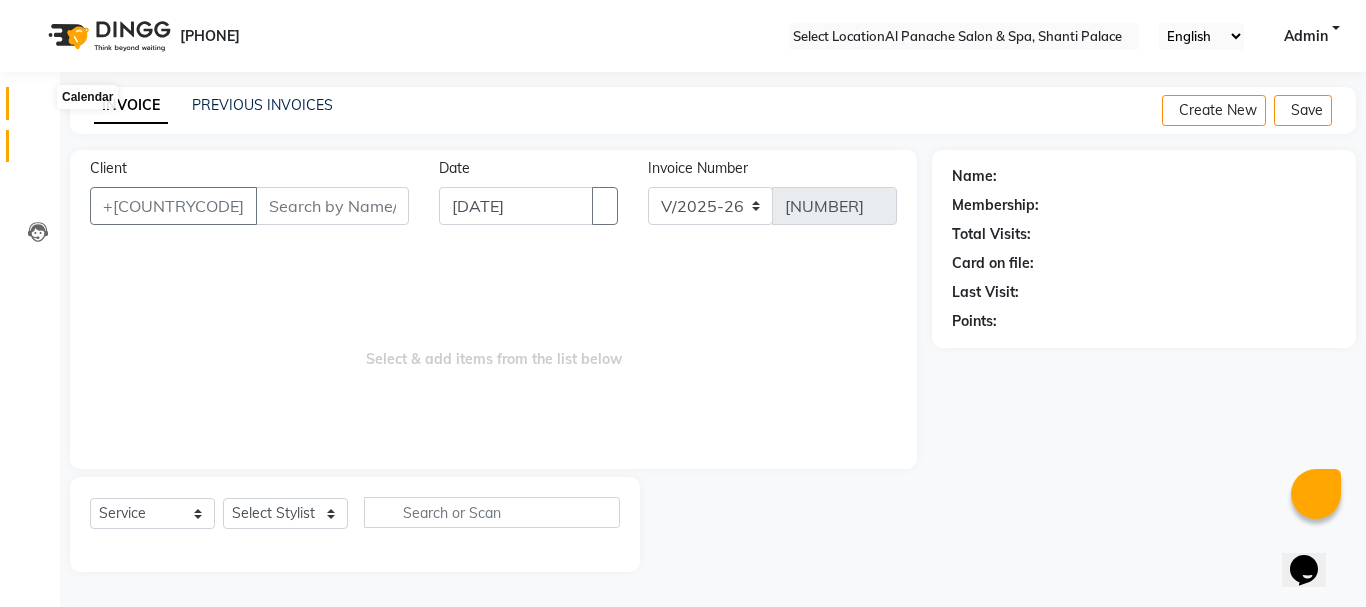 click at bounding box center [38, 108] 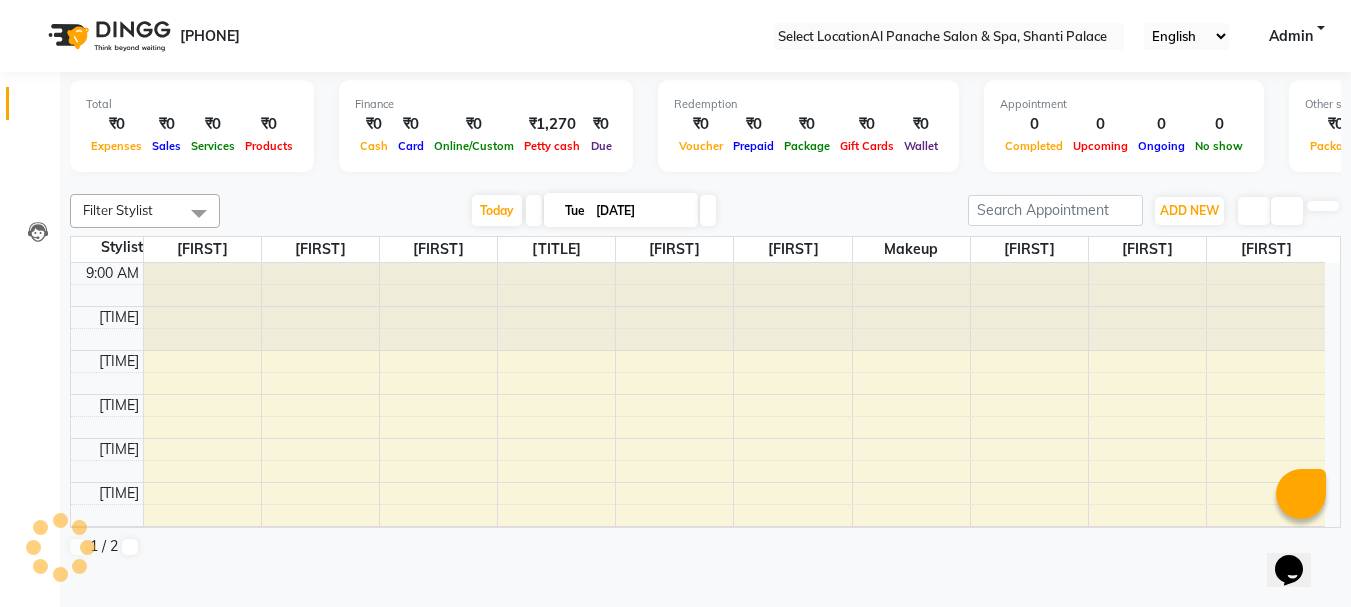scroll, scrollTop: 0, scrollLeft: 0, axis: both 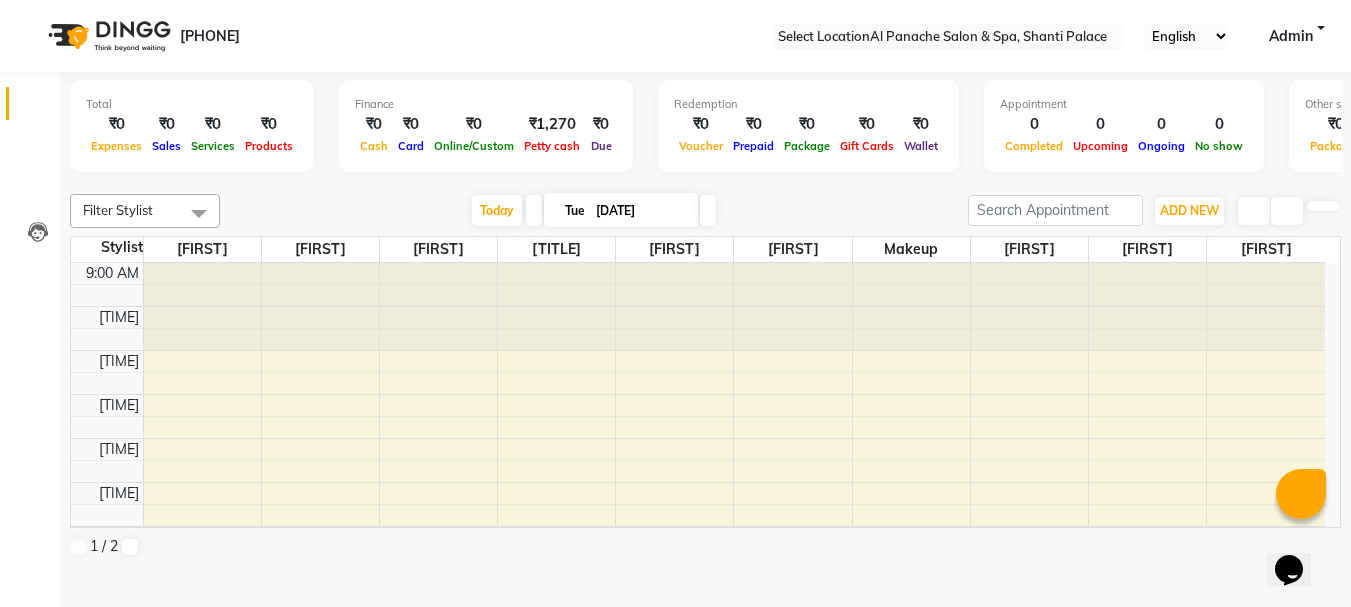 click at bounding box center [706, 182] 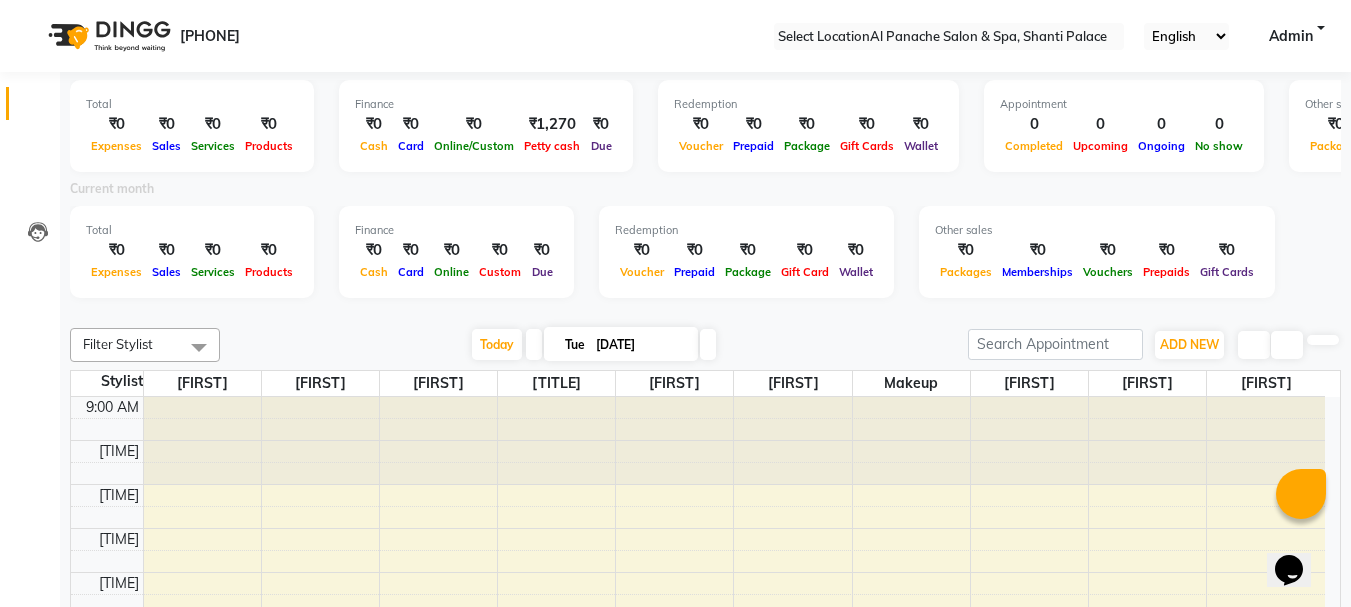 click at bounding box center [706, 312] 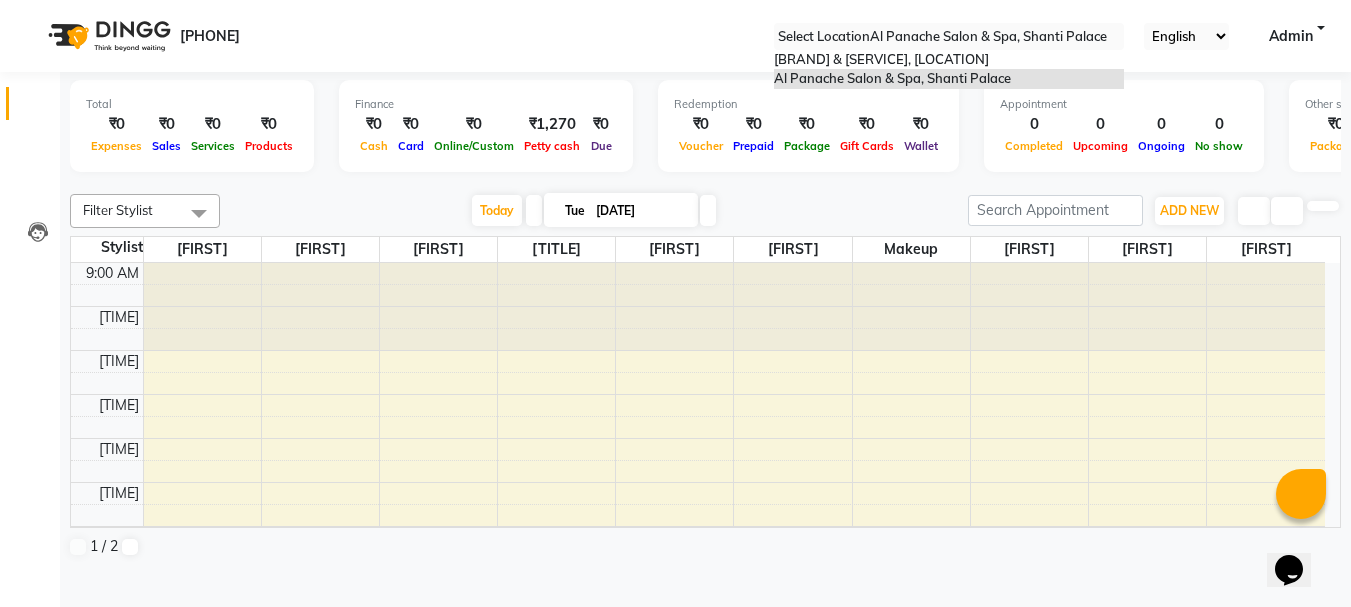 click at bounding box center [949, 37] 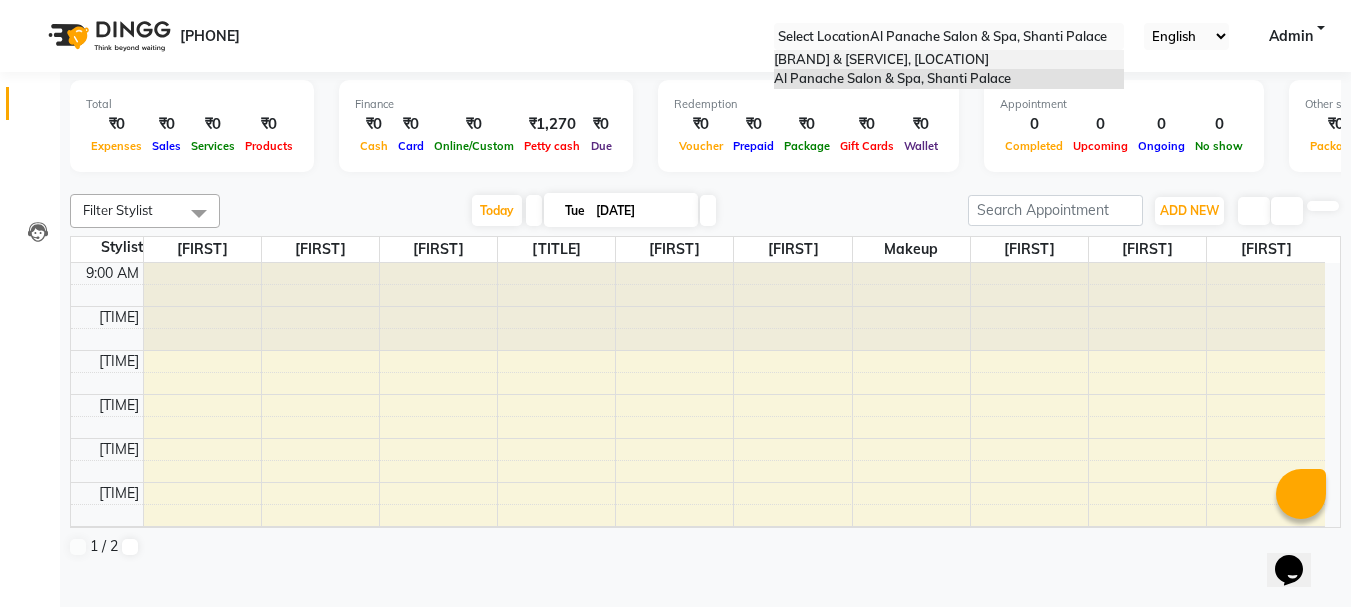 click on "[BRAND] & [SERVICE], [LOCATION]" at bounding box center (949, 60) 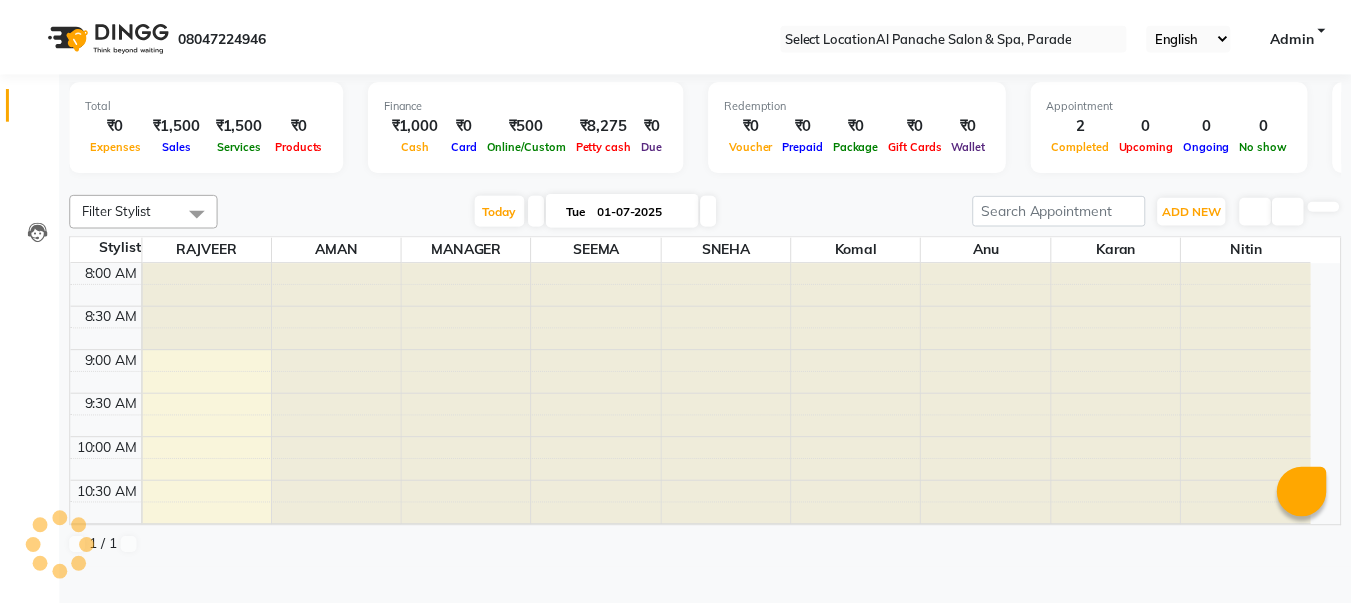 scroll, scrollTop: 0, scrollLeft: 0, axis: both 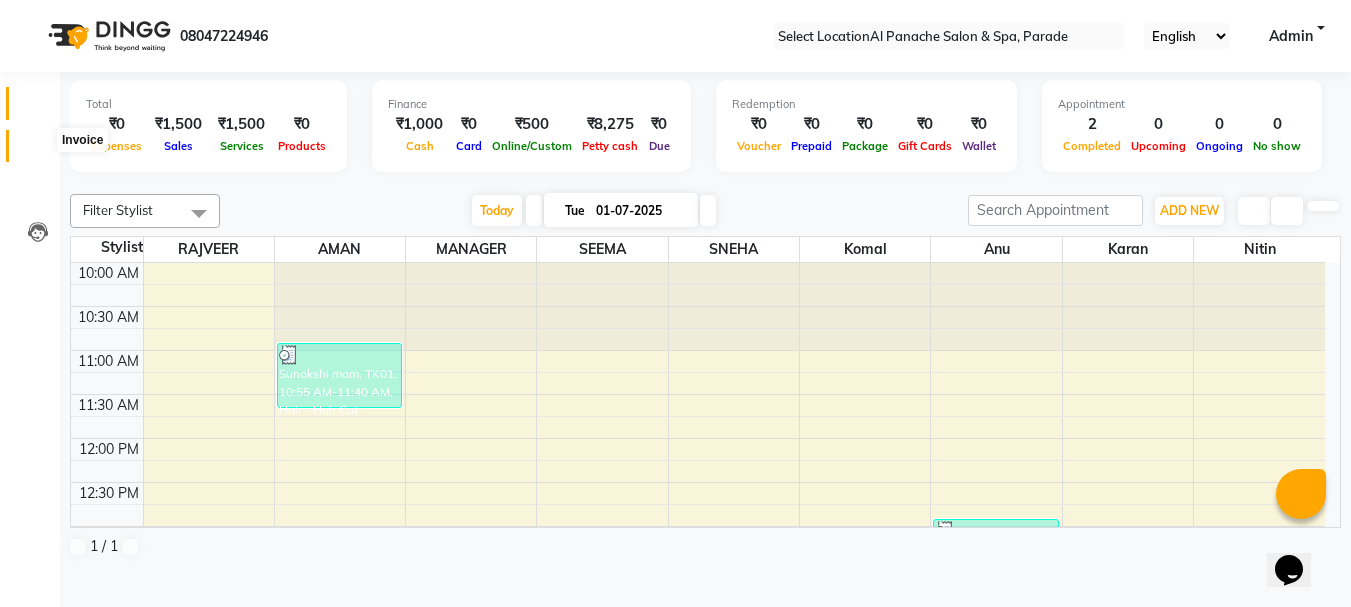 click at bounding box center [37, 151] 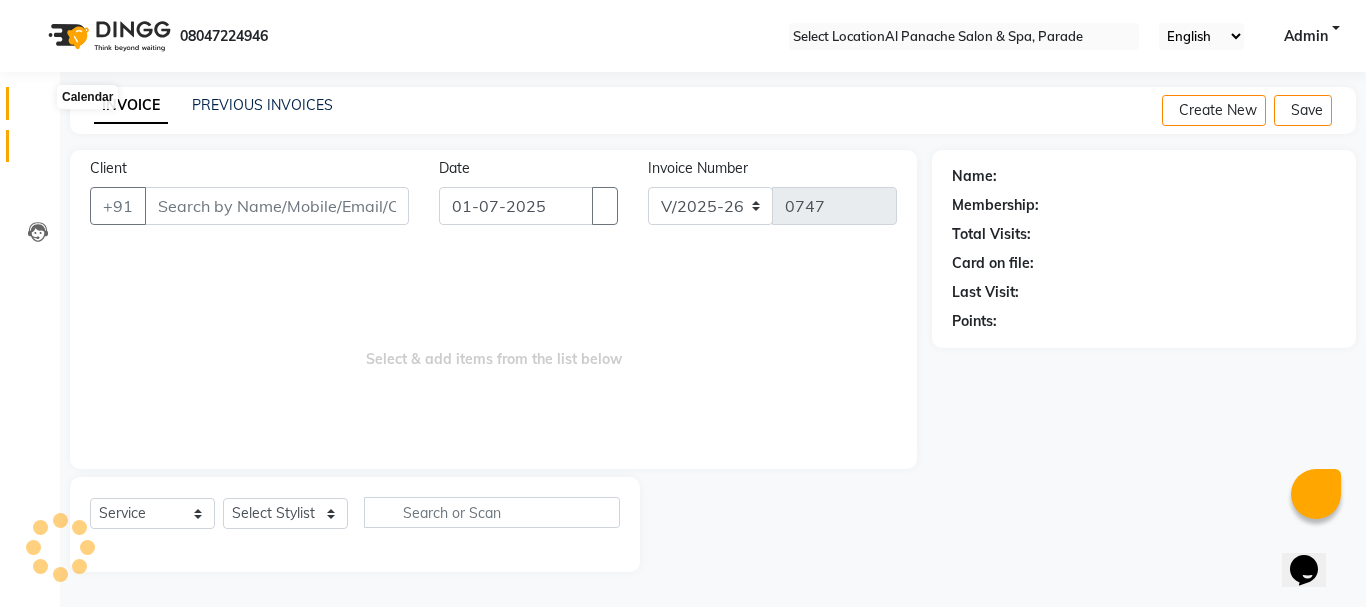 click at bounding box center [38, 108] 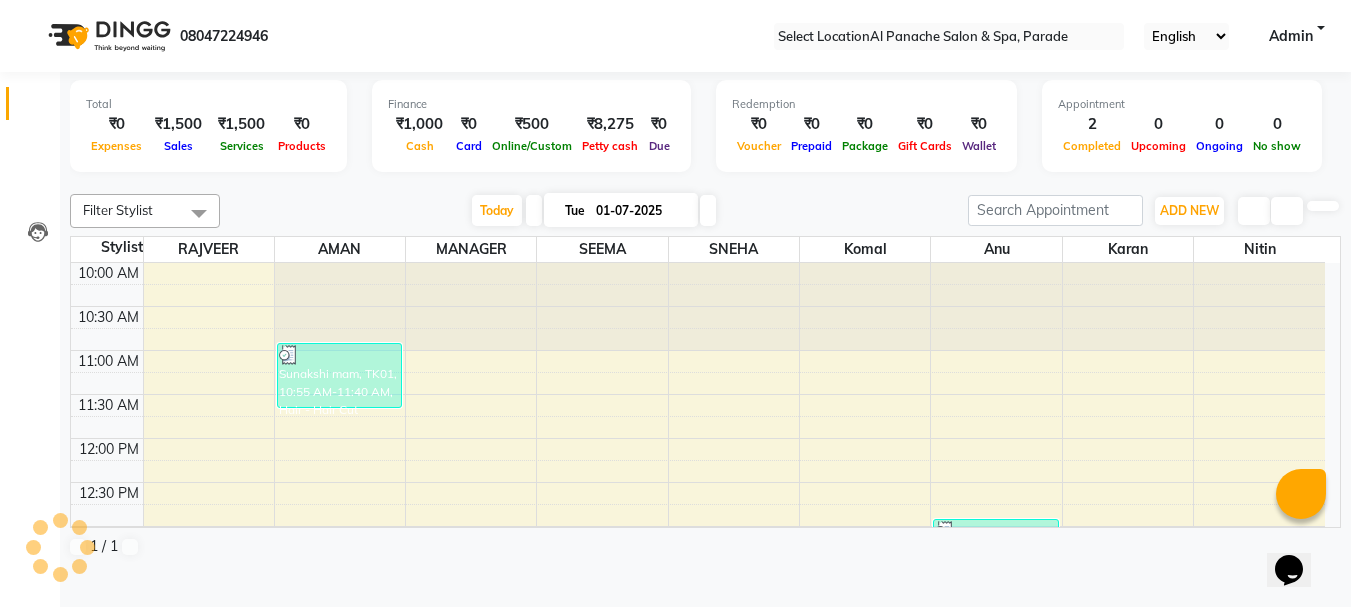 scroll, scrollTop: 0, scrollLeft: 0, axis: both 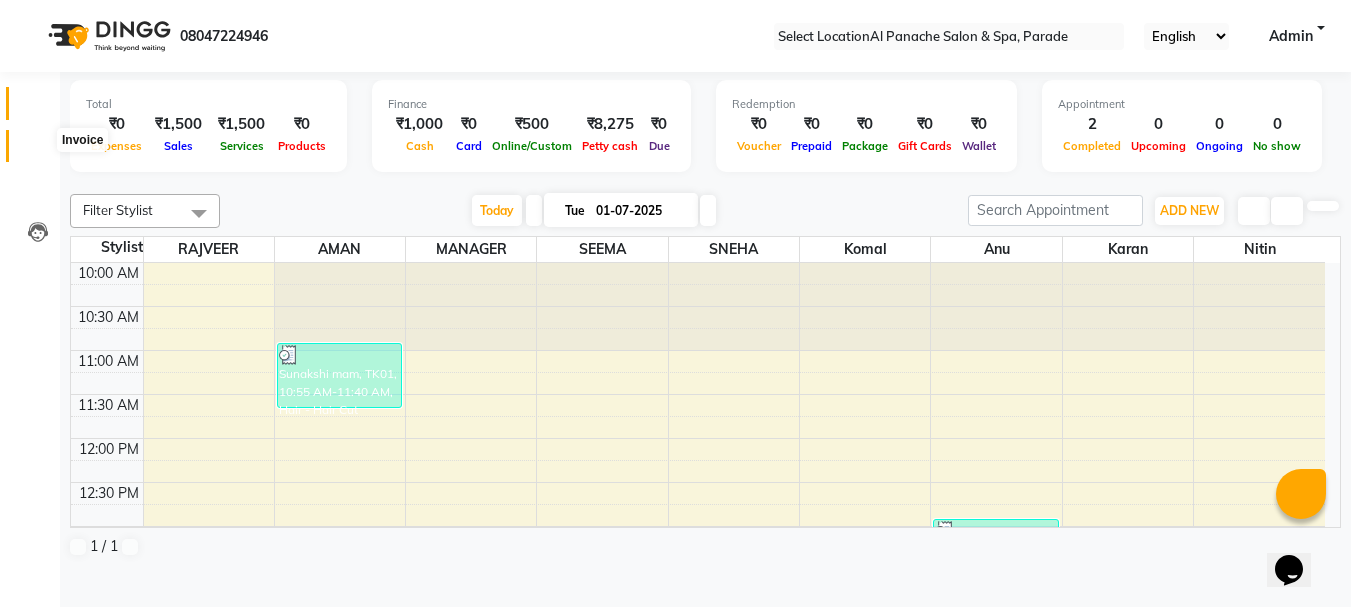 click at bounding box center [37, 151] 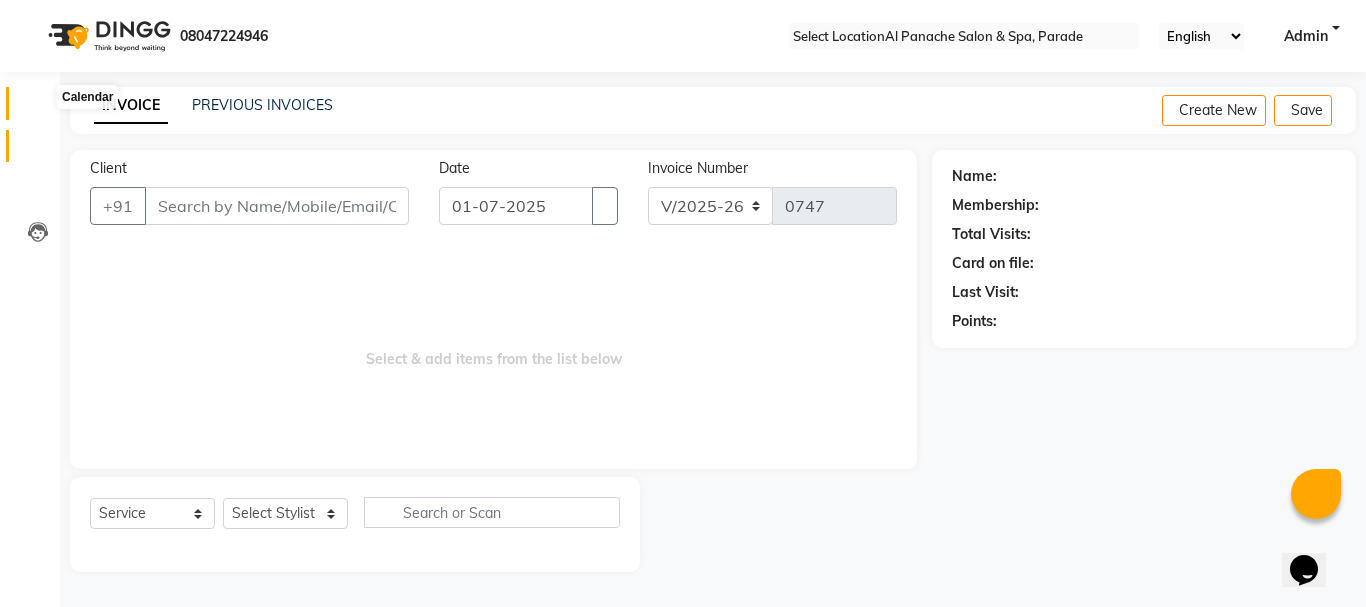 click at bounding box center (38, 108) 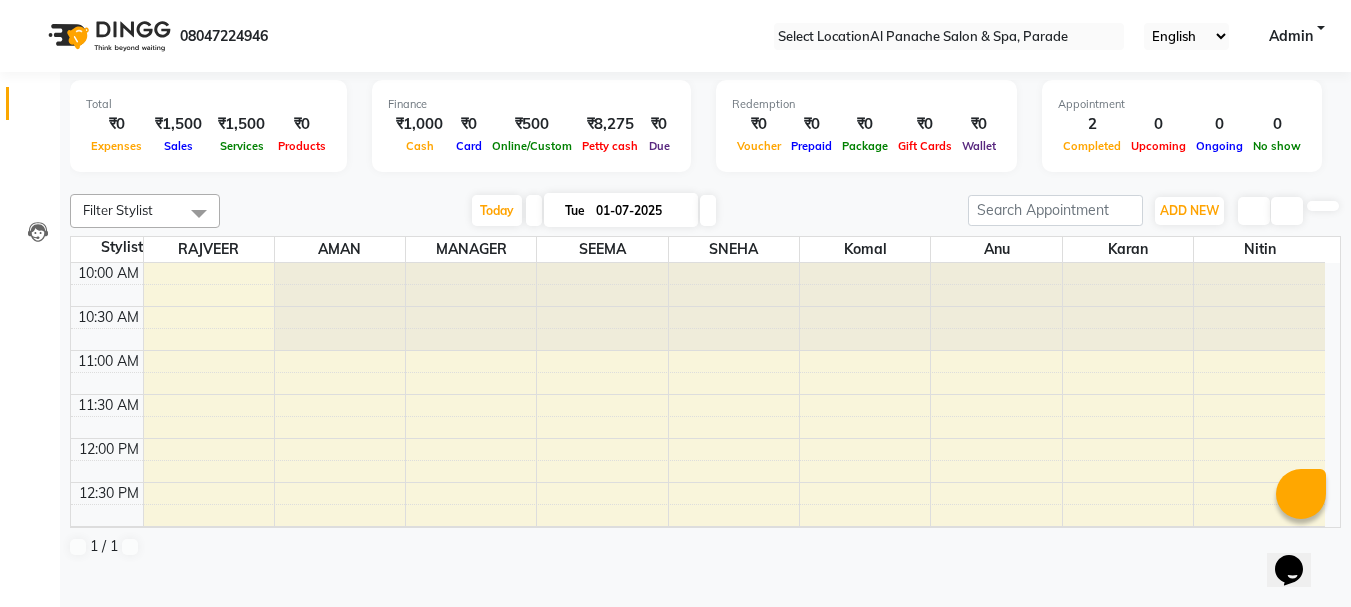 scroll, scrollTop: 0, scrollLeft: 0, axis: both 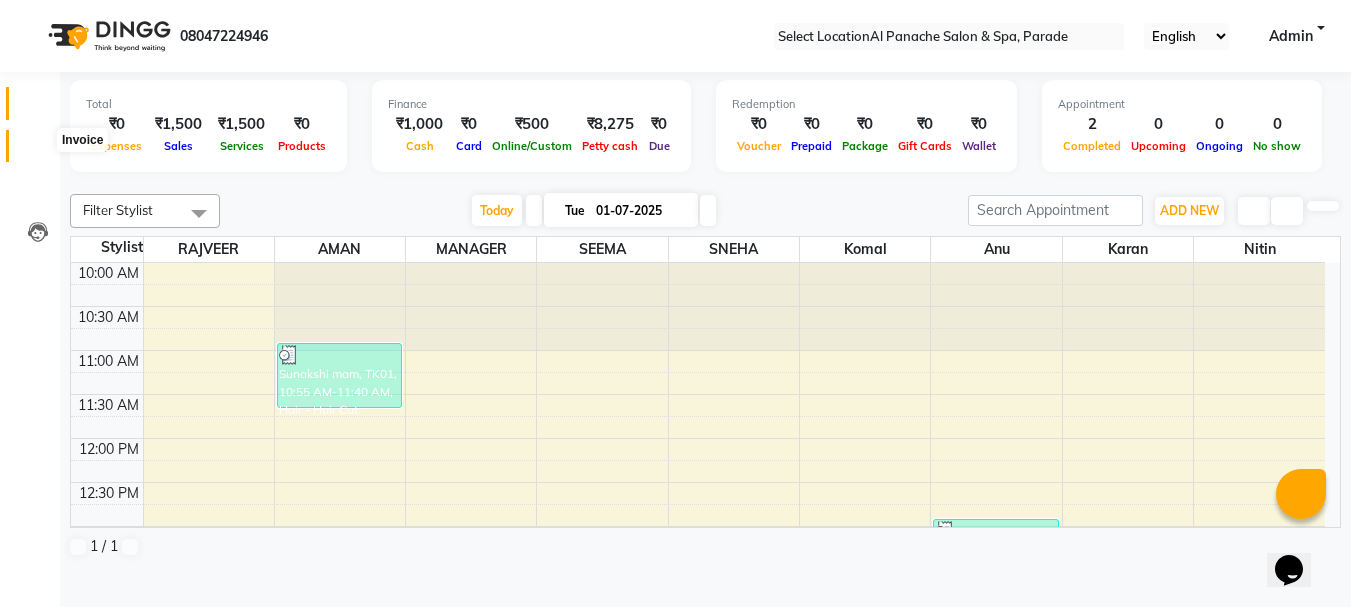click at bounding box center [37, 151] 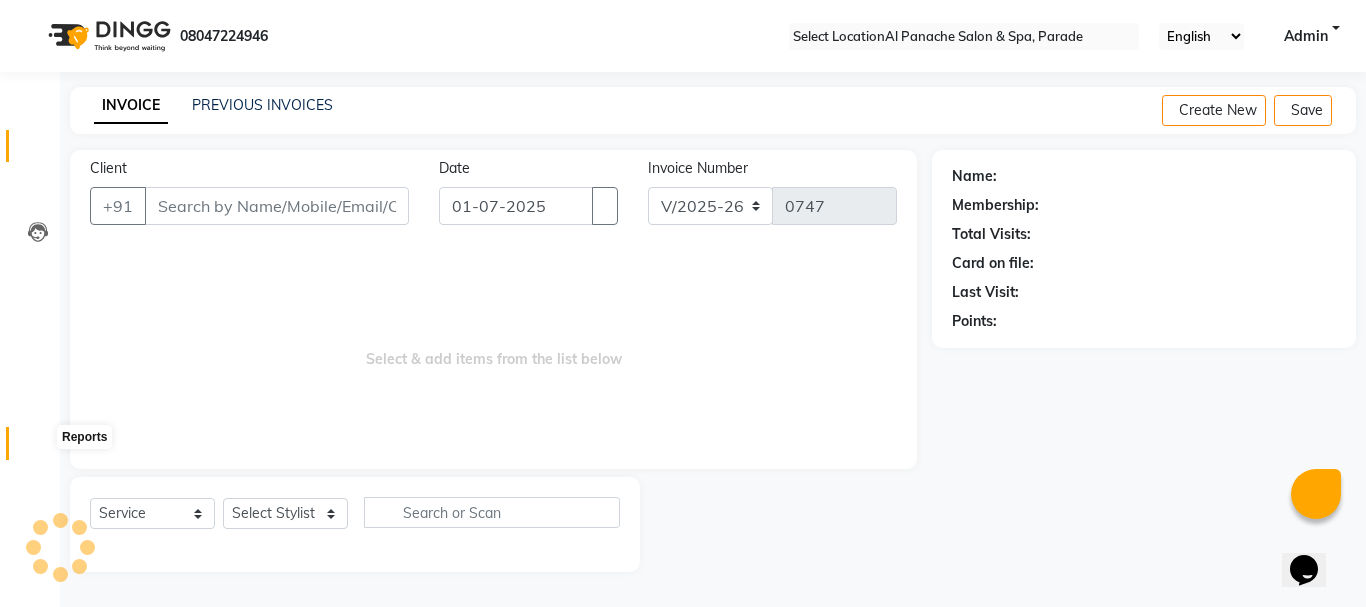 click at bounding box center (37, 448) 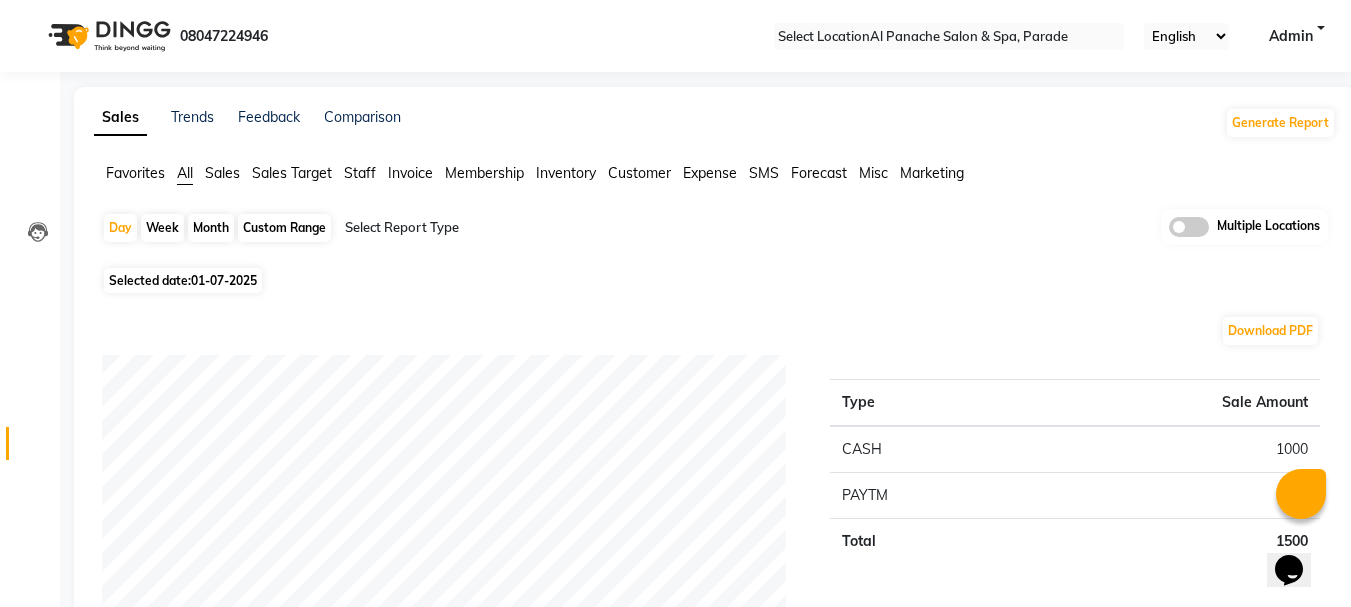 click on "Month" at bounding box center [211, 228] 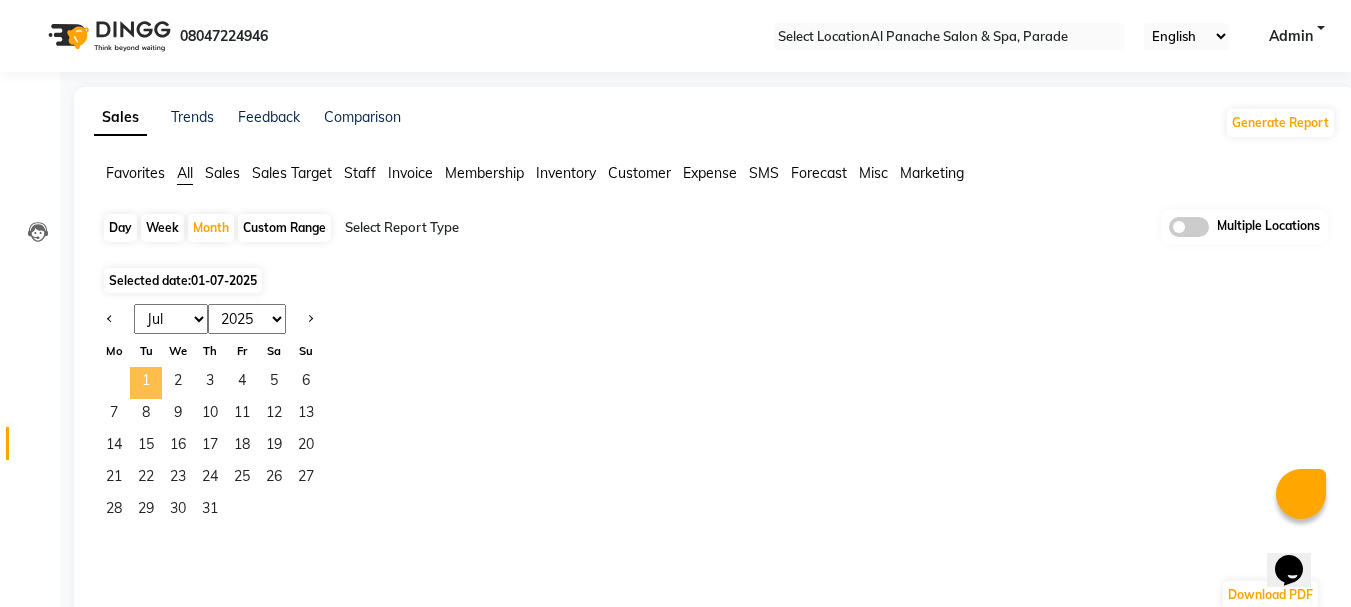 click on "1" at bounding box center [146, 383] 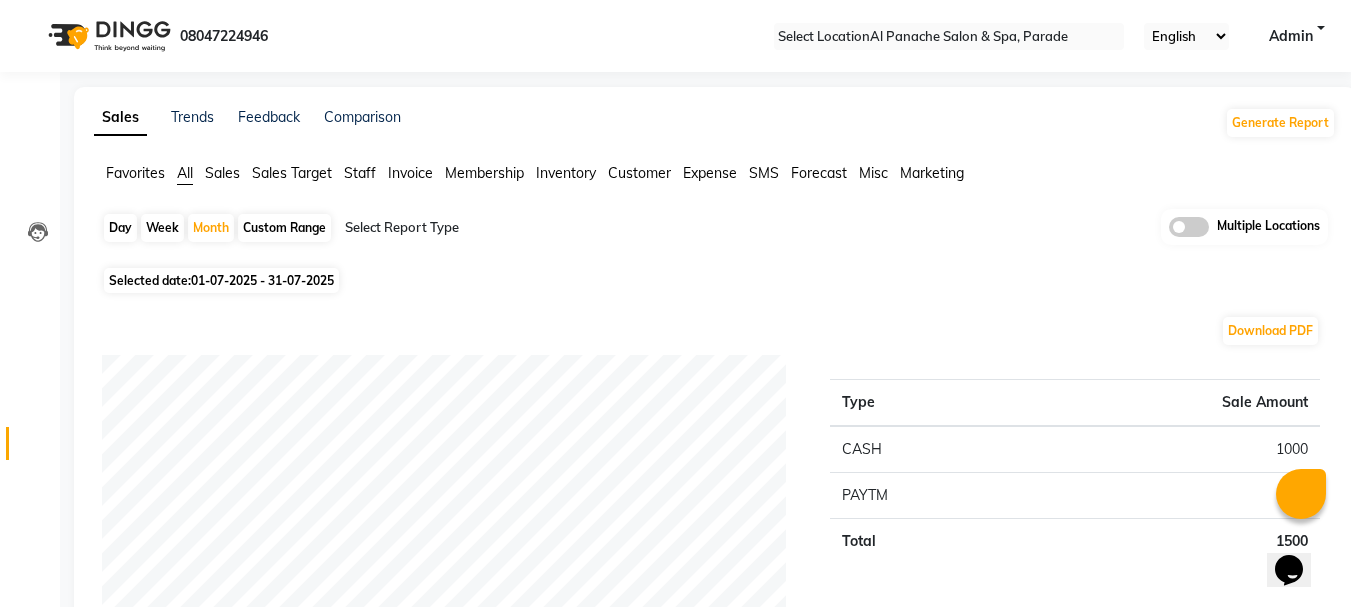 scroll, scrollTop: 531, scrollLeft: 0, axis: vertical 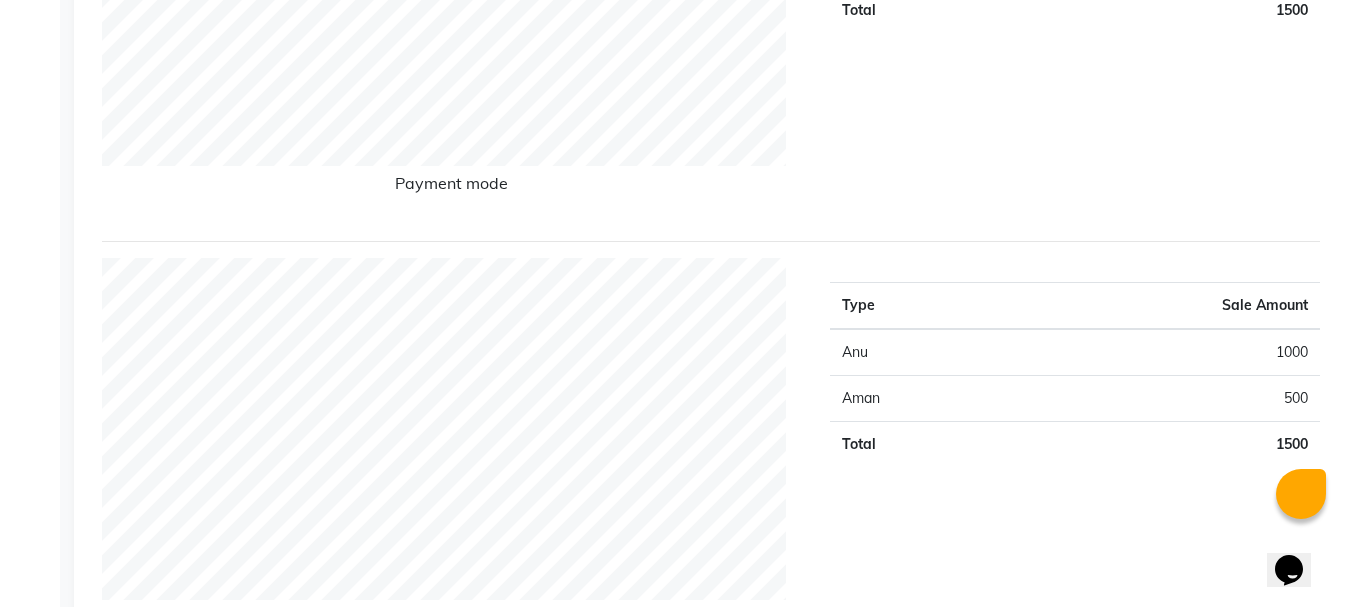drag, startPoint x: 1365, startPoint y: 17, endPoint x: 843, endPoint y: 170, distance: 543.96045 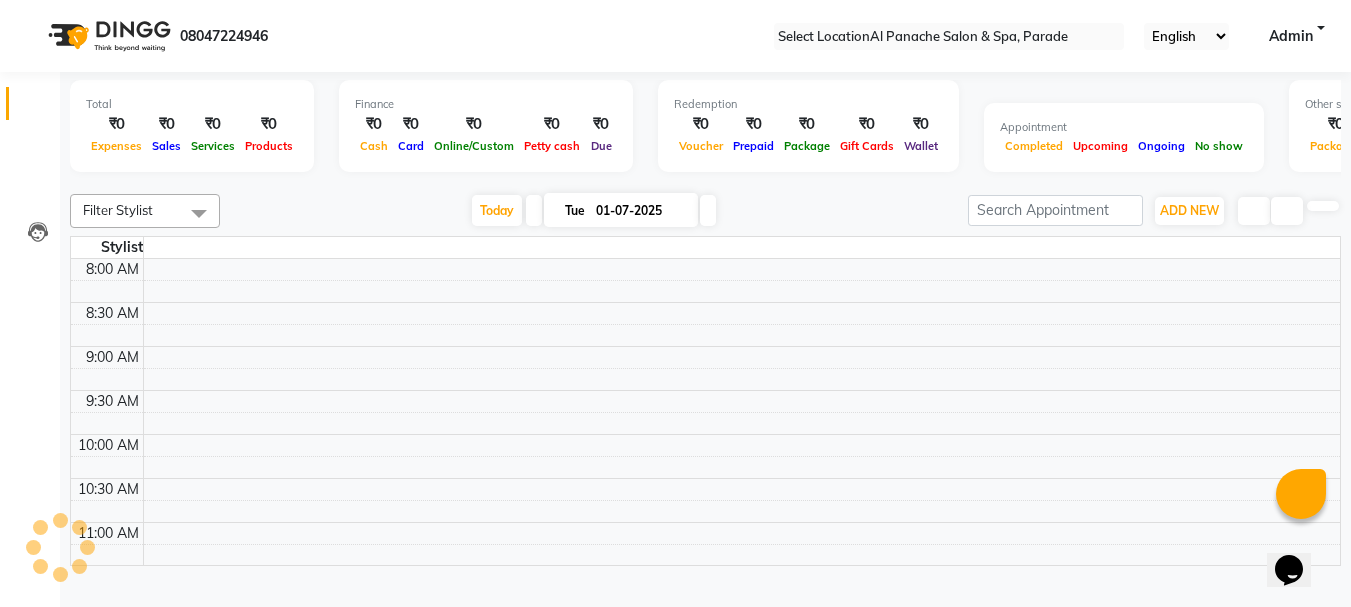 scroll, scrollTop: 0, scrollLeft: 0, axis: both 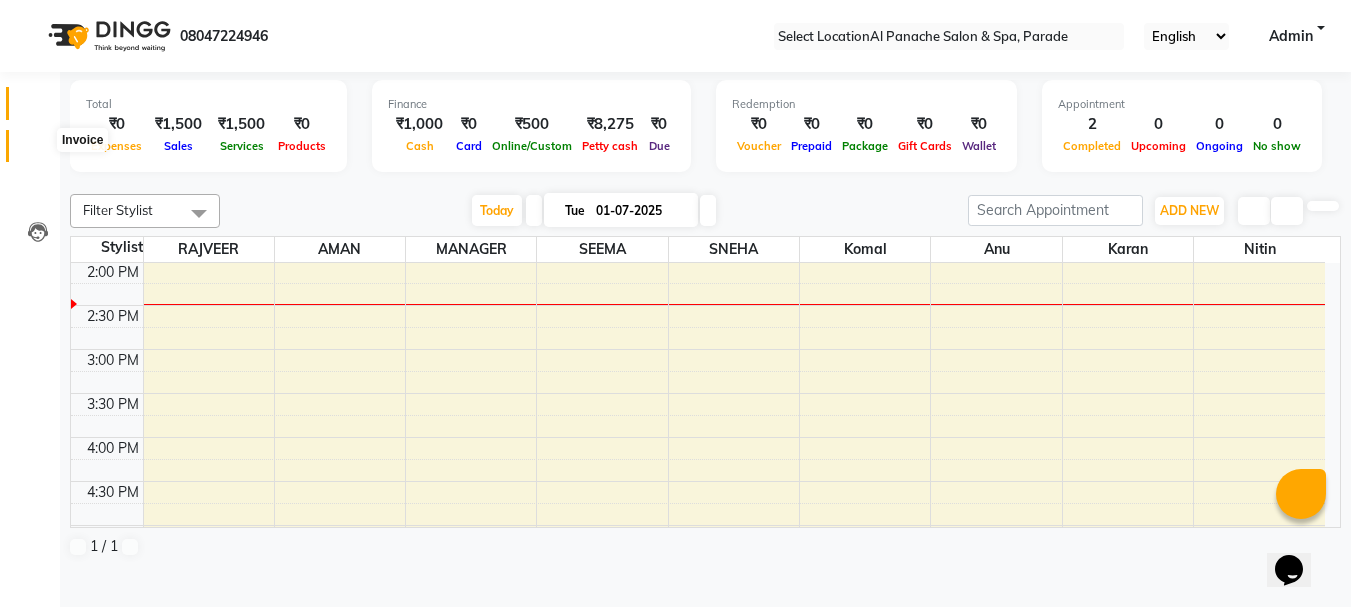 click at bounding box center [37, 151] 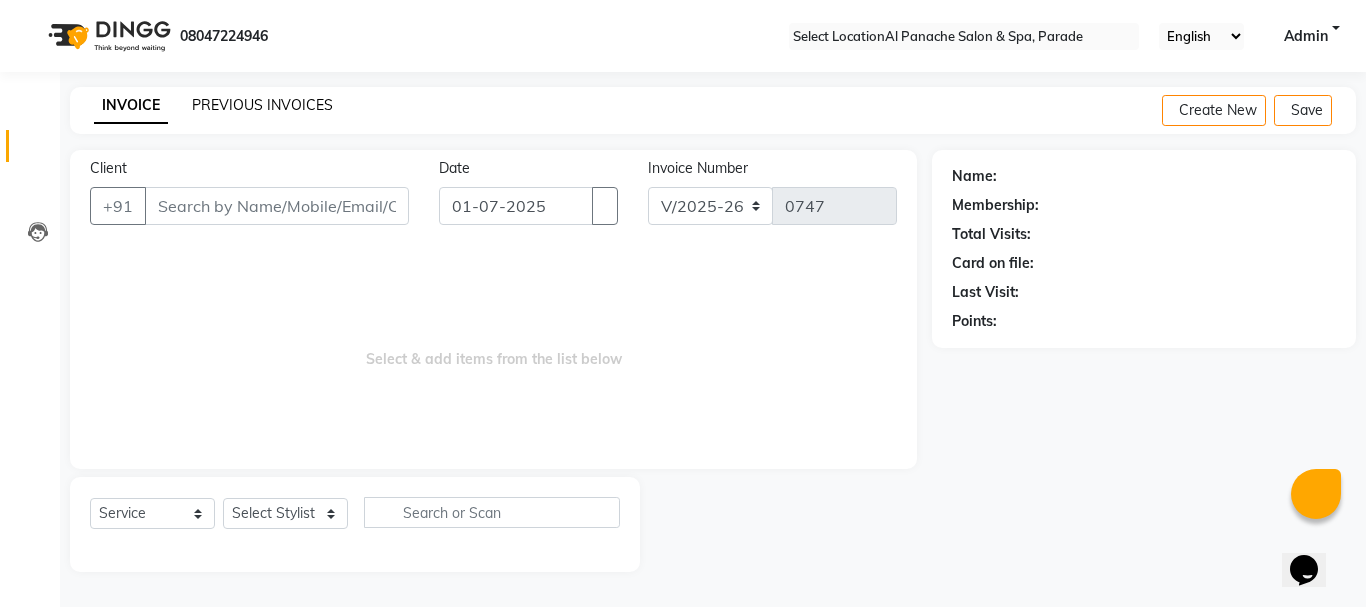 click on "PREVIOUS INVOICES" at bounding box center [262, 105] 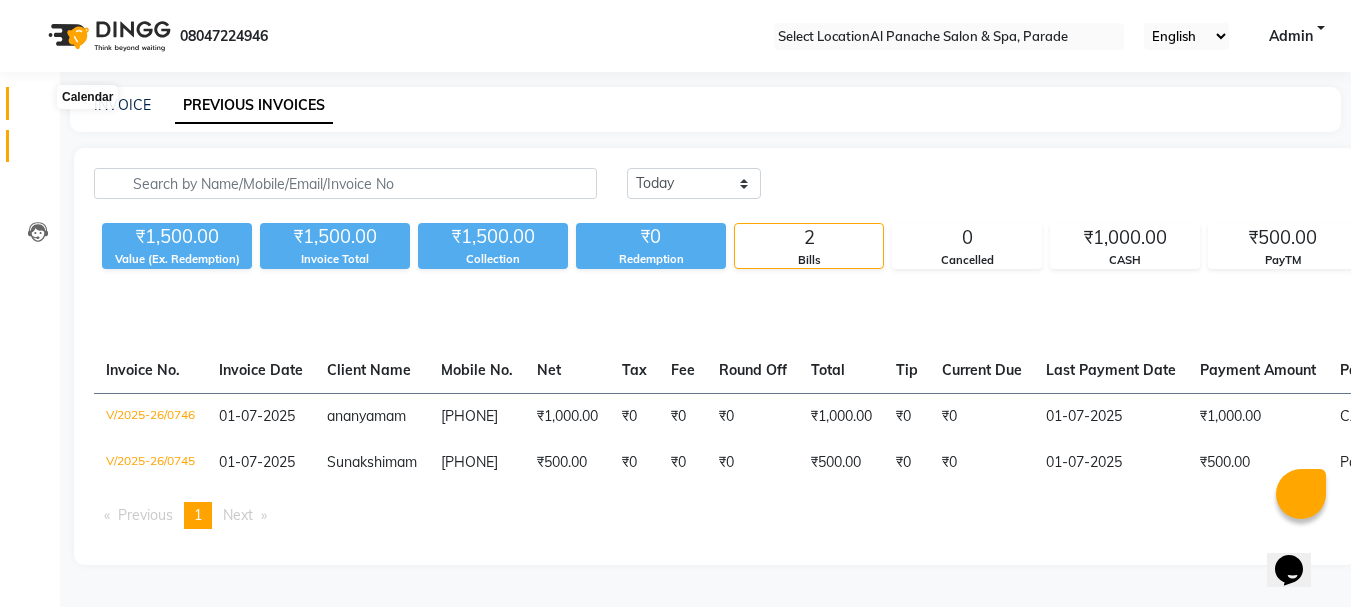 click at bounding box center [37, 108] 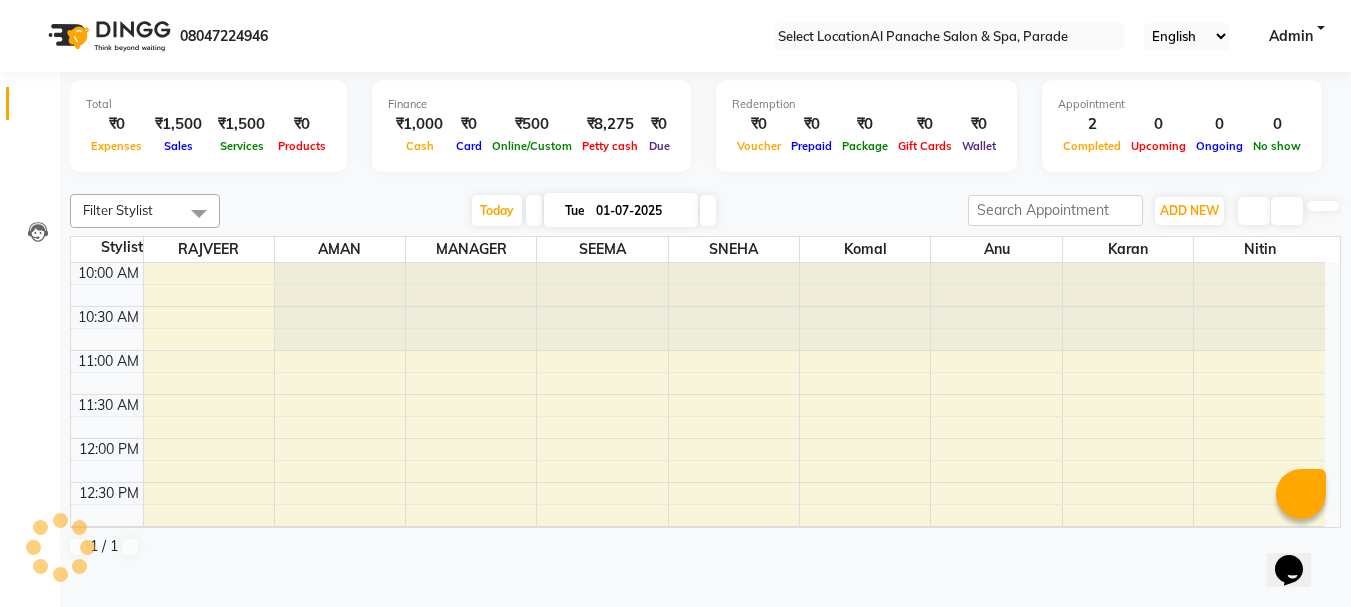 scroll, scrollTop: 0, scrollLeft: 0, axis: both 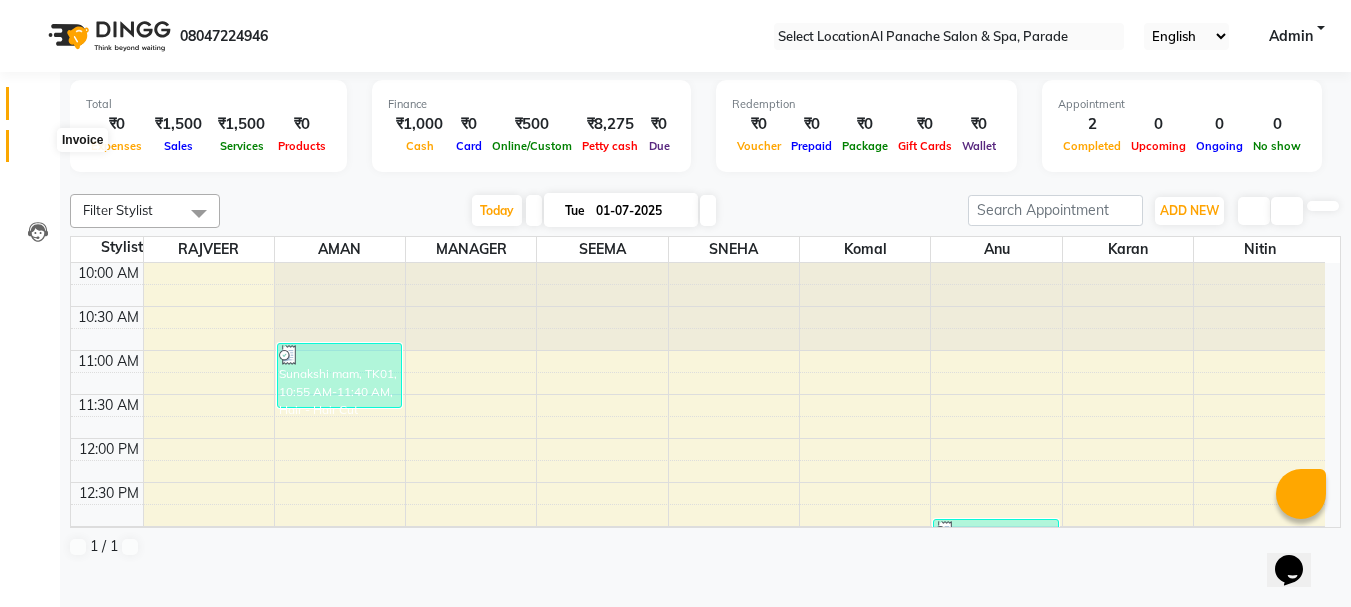 click at bounding box center [37, 151] 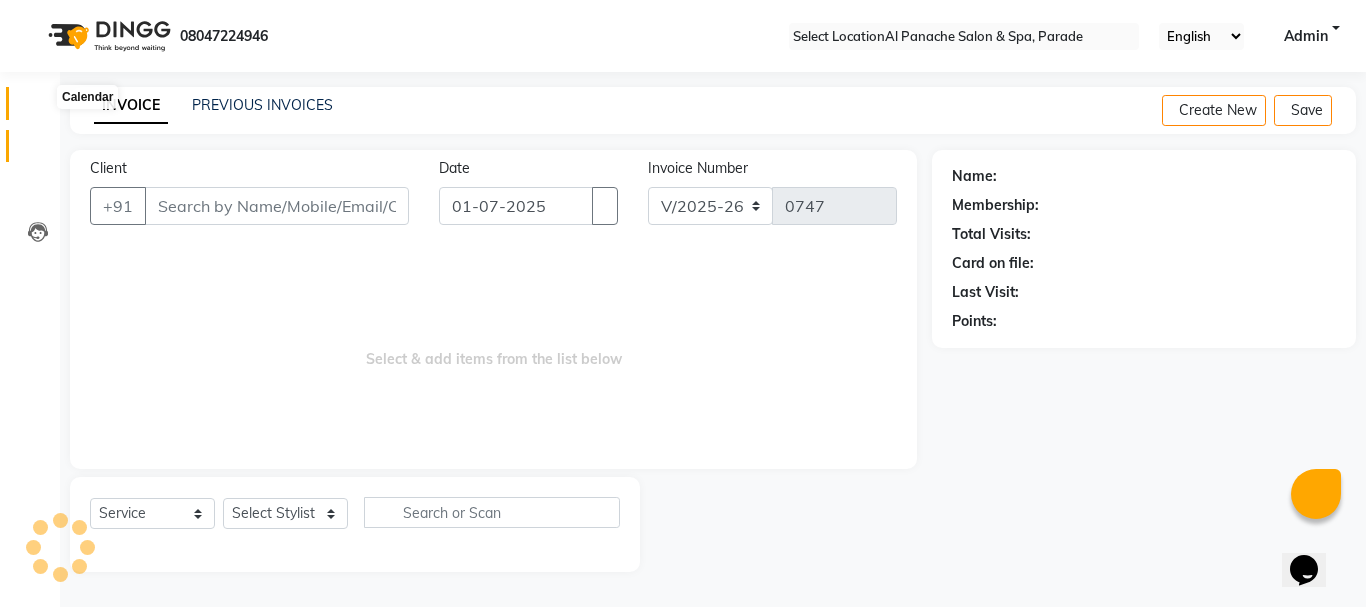 click at bounding box center (37, 108) 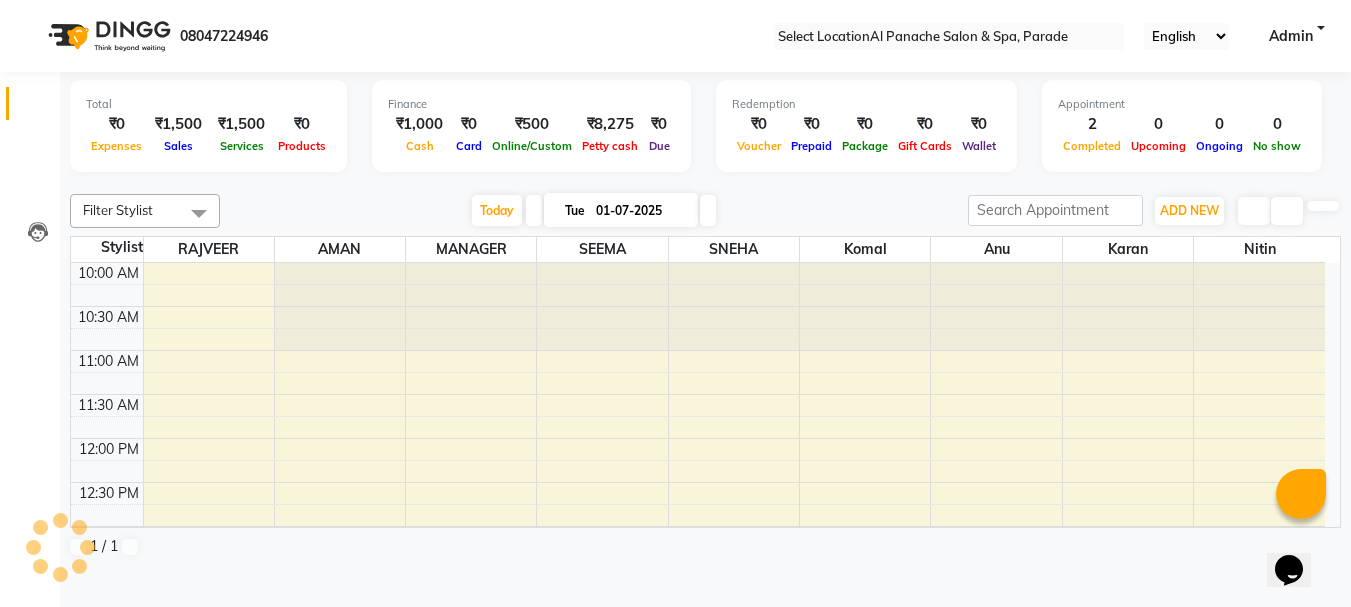 scroll, scrollTop: 353, scrollLeft: 0, axis: vertical 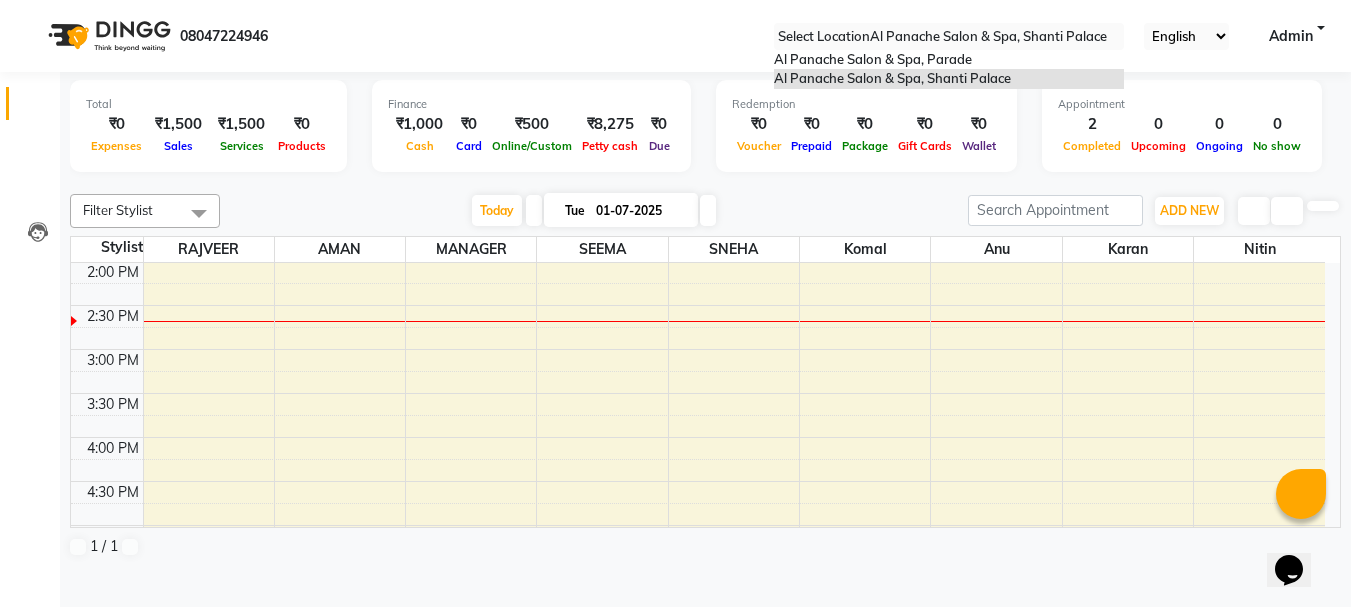click at bounding box center [949, 37] 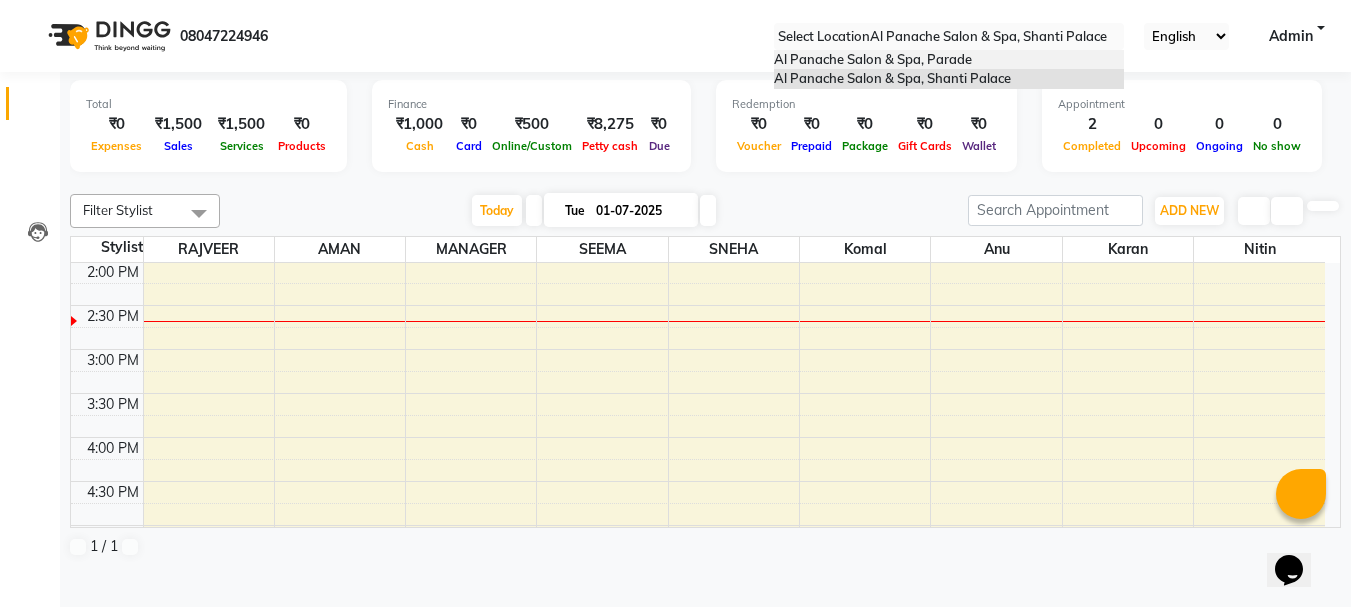click on "[BRAND] & [SERVICE], [LOCATION]" at bounding box center [949, 60] 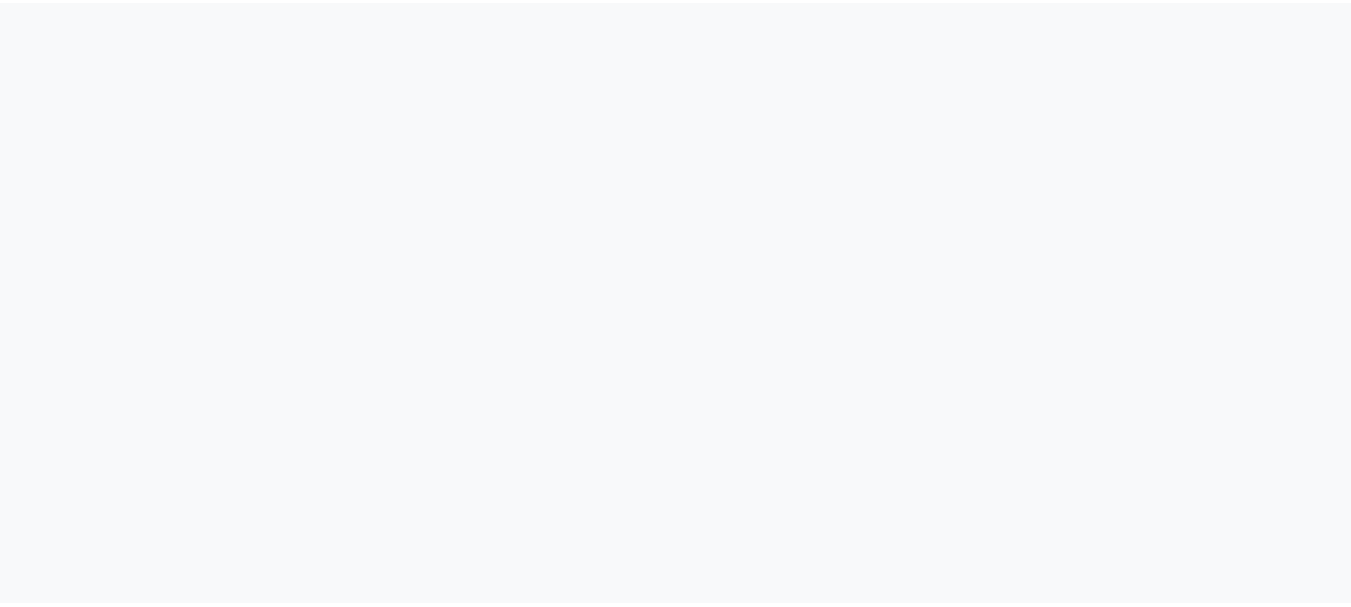 scroll, scrollTop: 0, scrollLeft: 0, axis: both 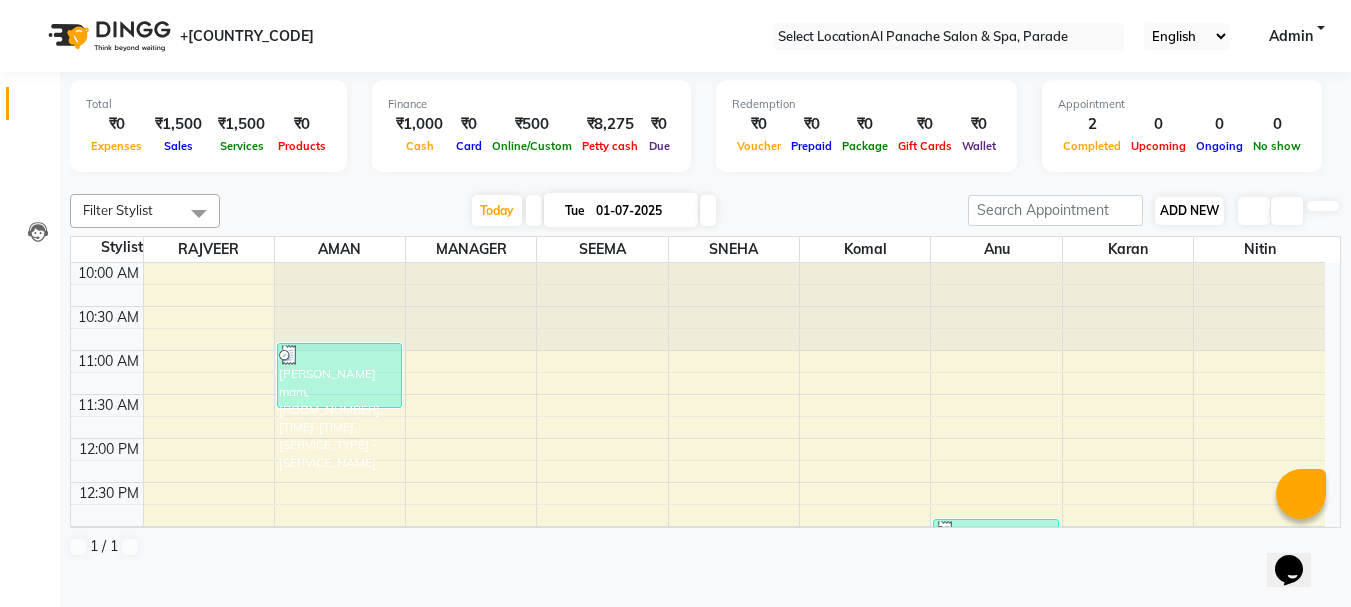 click on "ADD NEW Toggle Dropdown" at bounding box center (1189, 211) 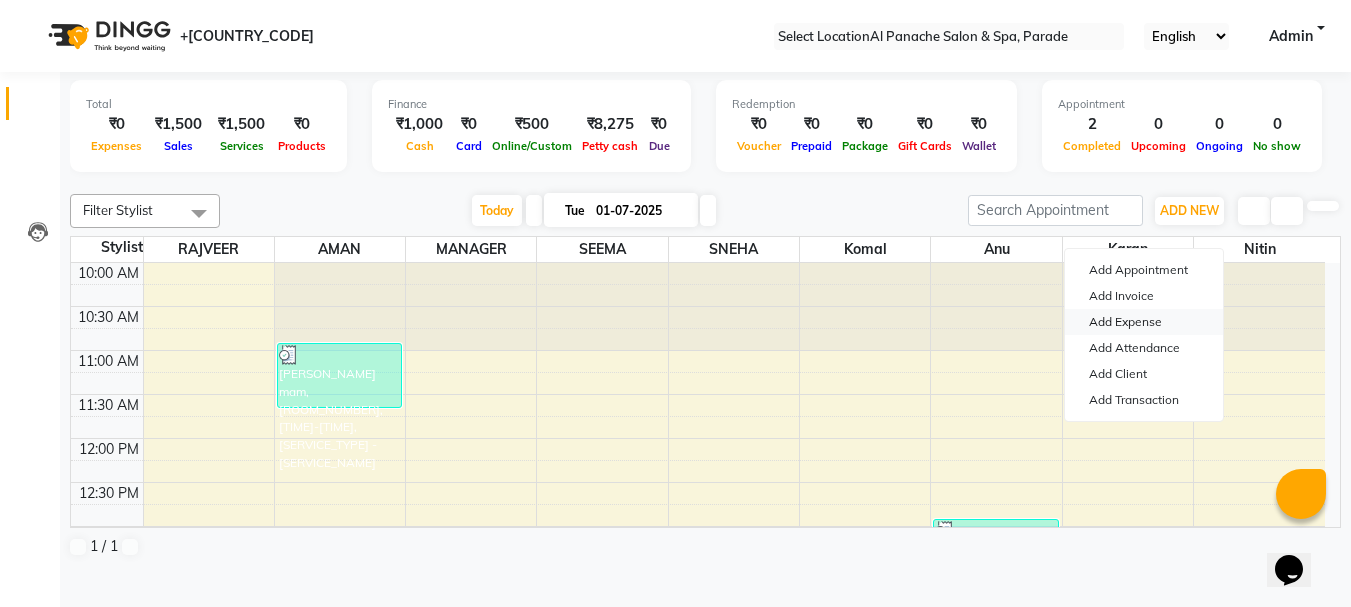 click on "Add Expense" at bounding box center (1144, 322) 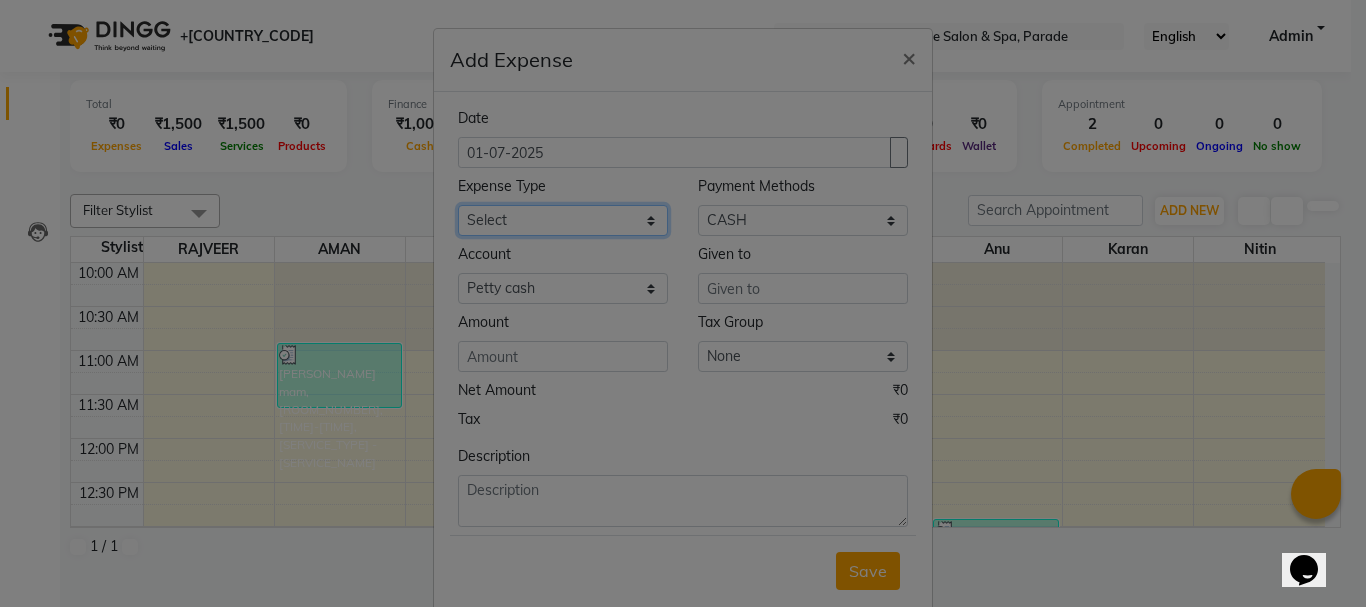 click on "Select Advance Salary Bank charges Car maintenance  Cash transfer to bank Cash transfer to hub Client Snacks Equipment Fuel Govt fee Incentive Insurance International purchase Loan Repayment Maintenance Marketing Miscellaneous MRA Other Pantry Payment Pooja Box Product Rent Salary Staff Snacks Tax Tea & Refreshment Utilities water bottle Wipes" at bounding box center (563, 220) 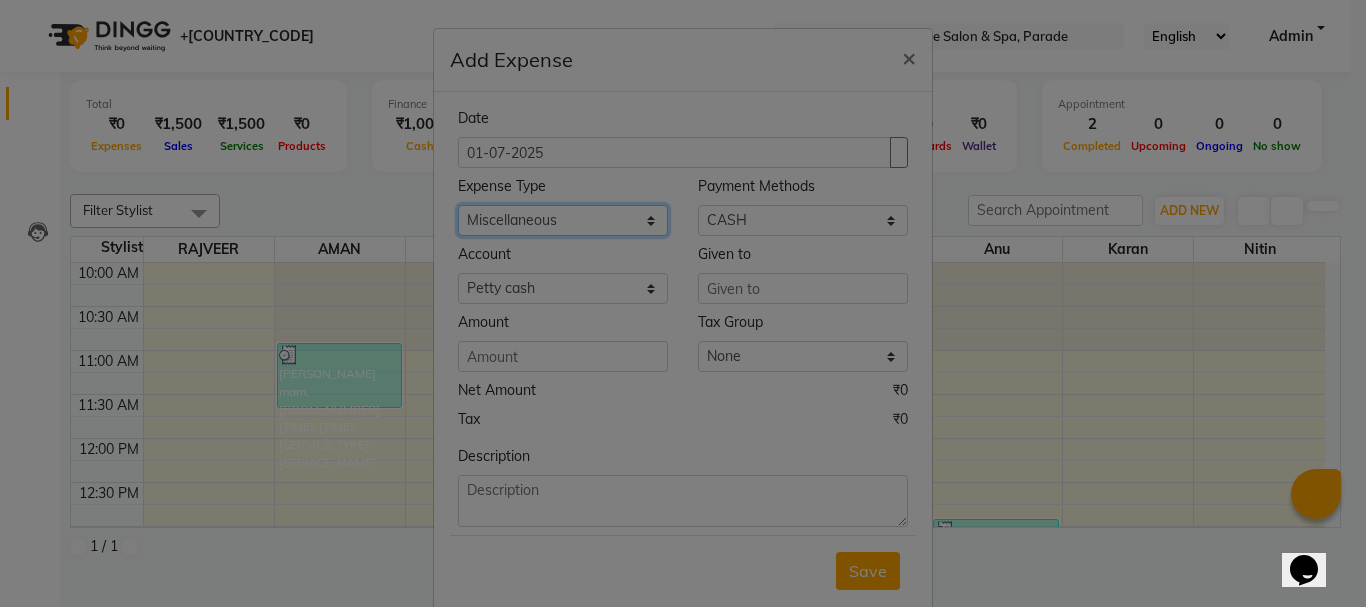 click on "Select Advance Salary Bank charges Car maintenance  Cash transfer to bank Cash transfer to hub Client Snacks Equipment Fuel Govt fee Incentive Insurance International purchase Loan Repayment Maintenance Marketing Miscellaneous MRA Other Pantry Payment Pooja Box Product Rent Salary Staff Snacks Tax Tea & Refreshment Utilities water bottle Wipes" at bounding box center (563, 220) 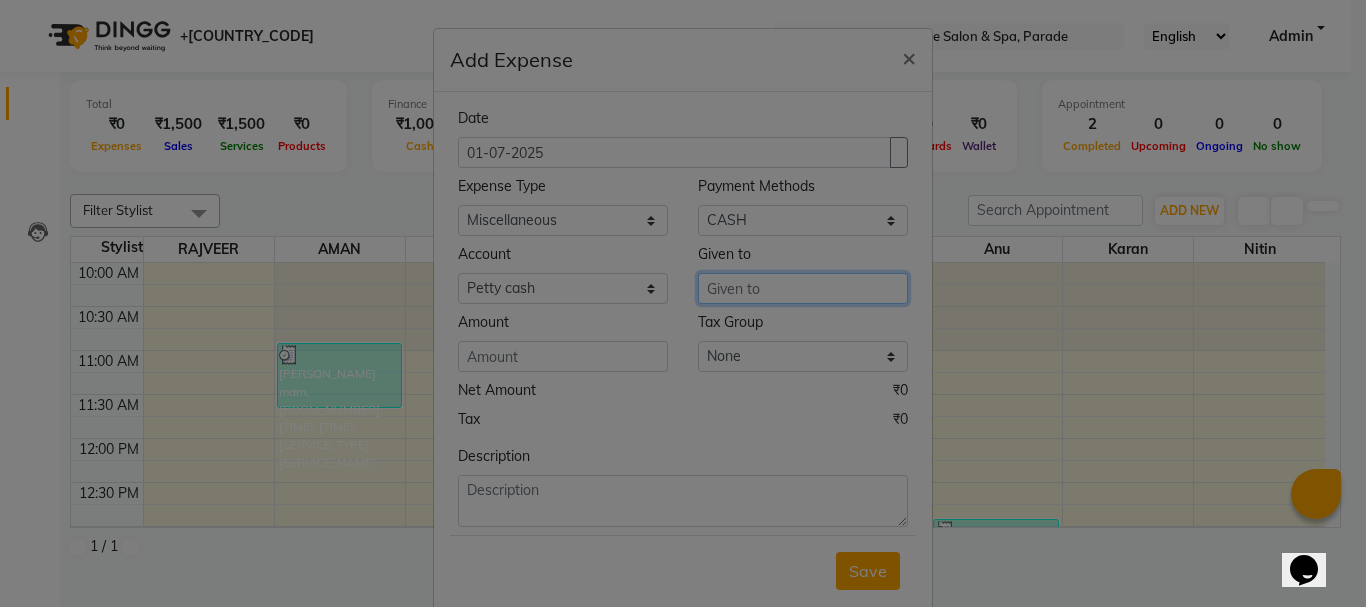 click at bounding box center [803, 288] 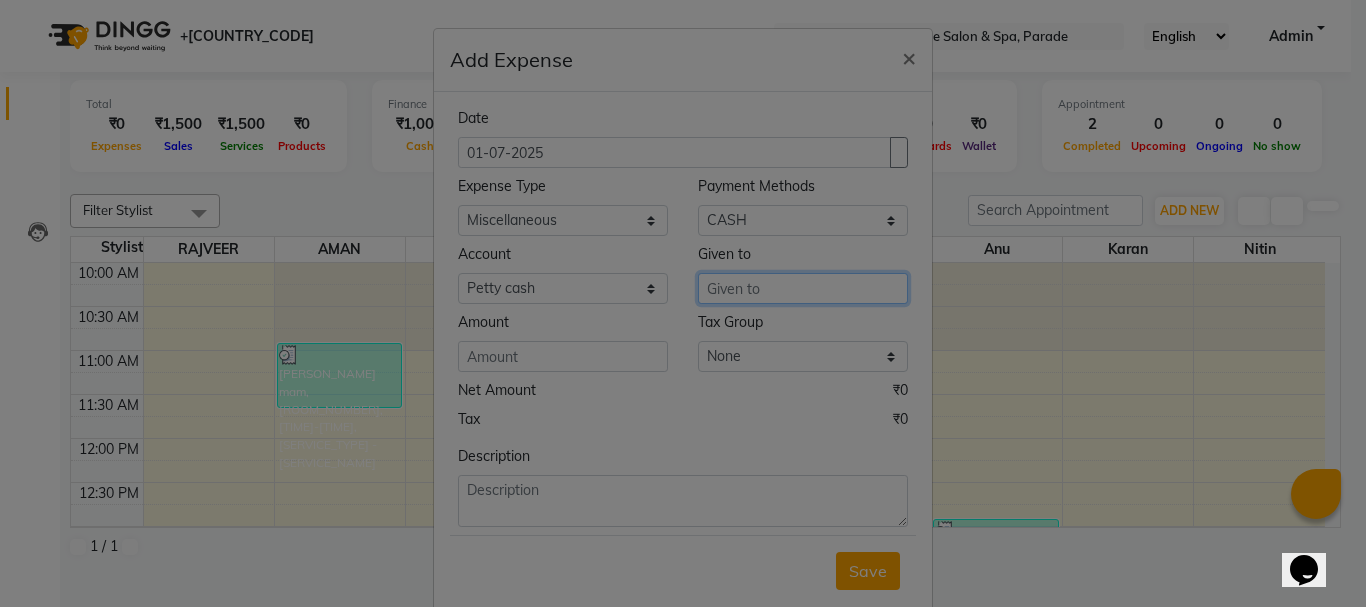 click at bounding box center (803, 288) 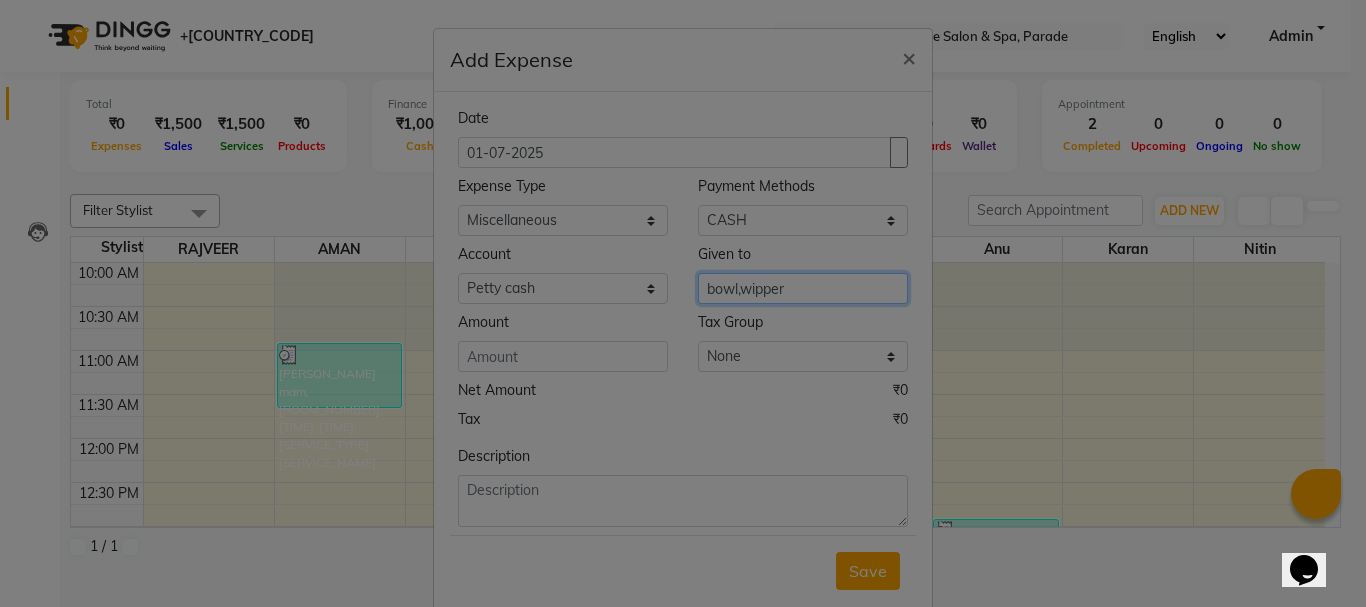 type on "bowl,wipper" 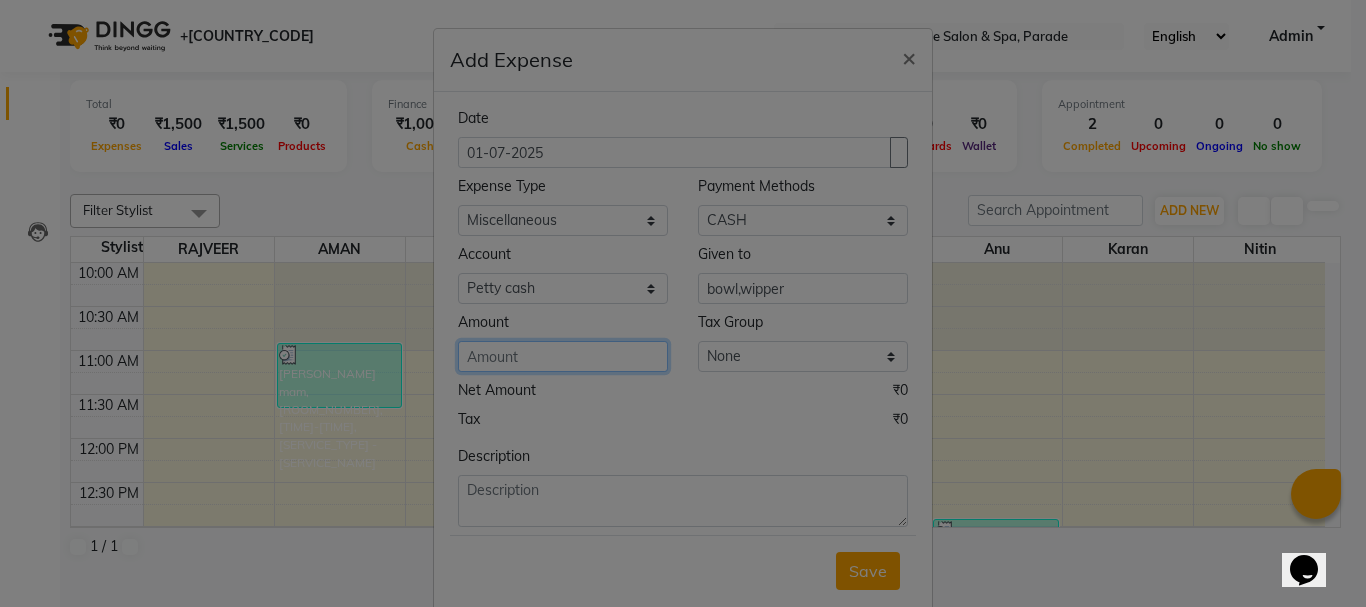 click at bounding box center (563, 356) 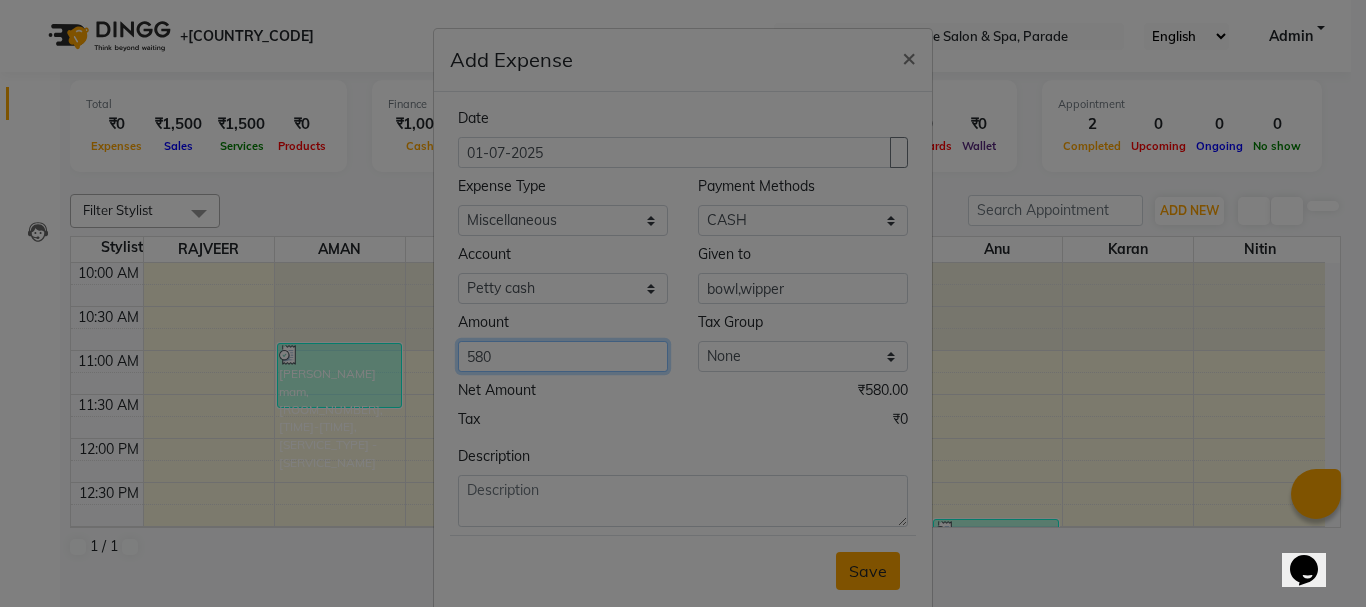 type on "580" 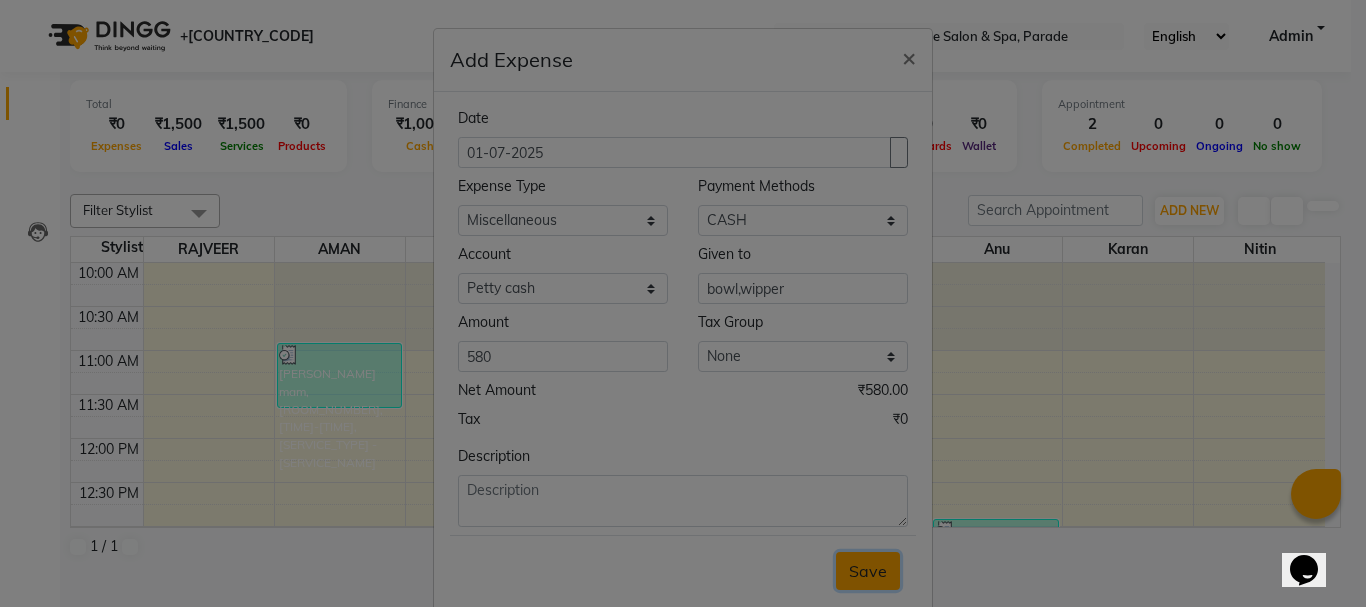click on "Save" at bounding box center [868, 571] 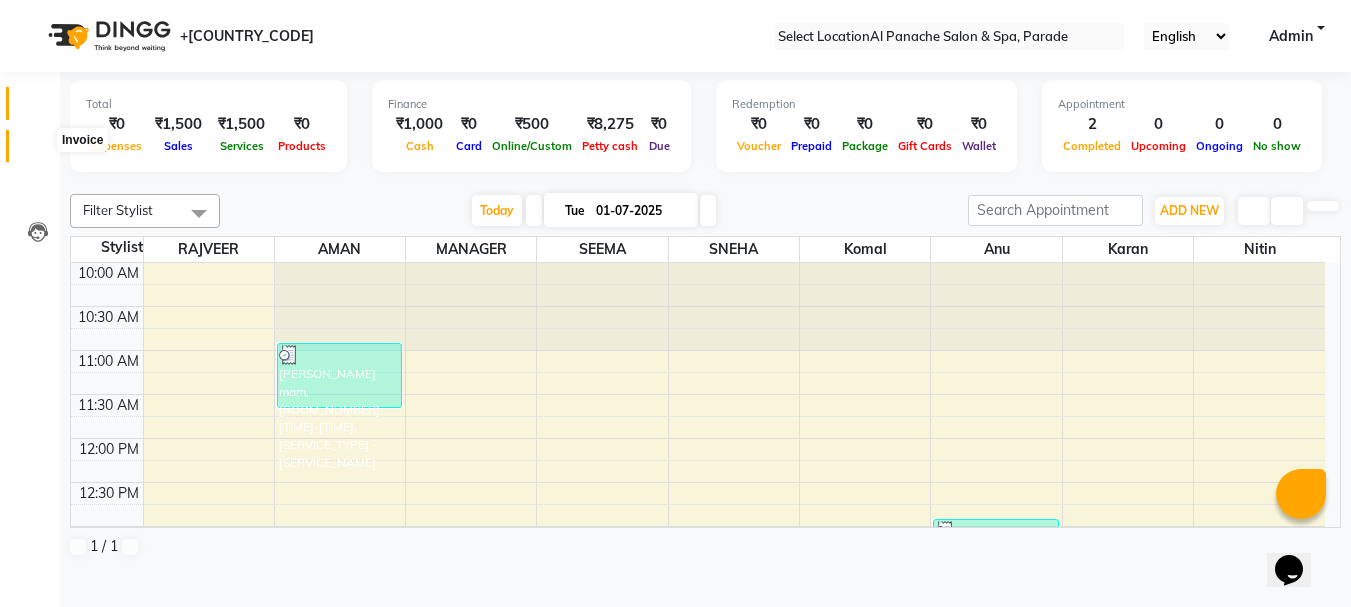 click at bounding box center (37, 151) 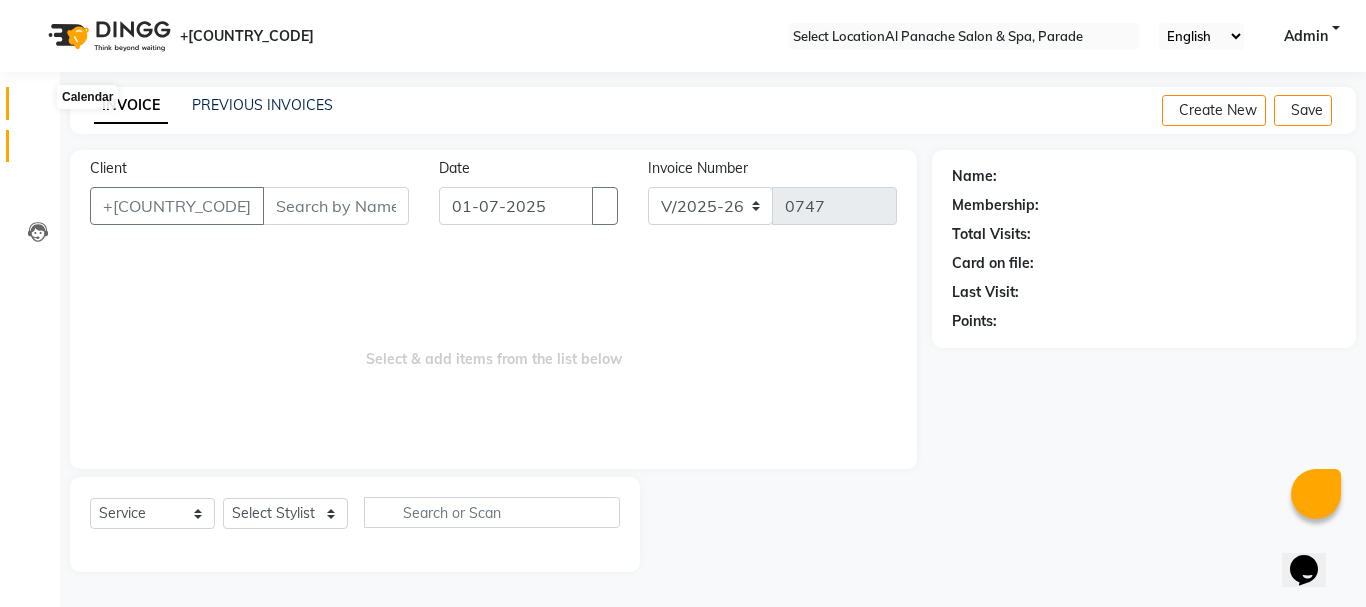 click at bounding box center [37, 108] 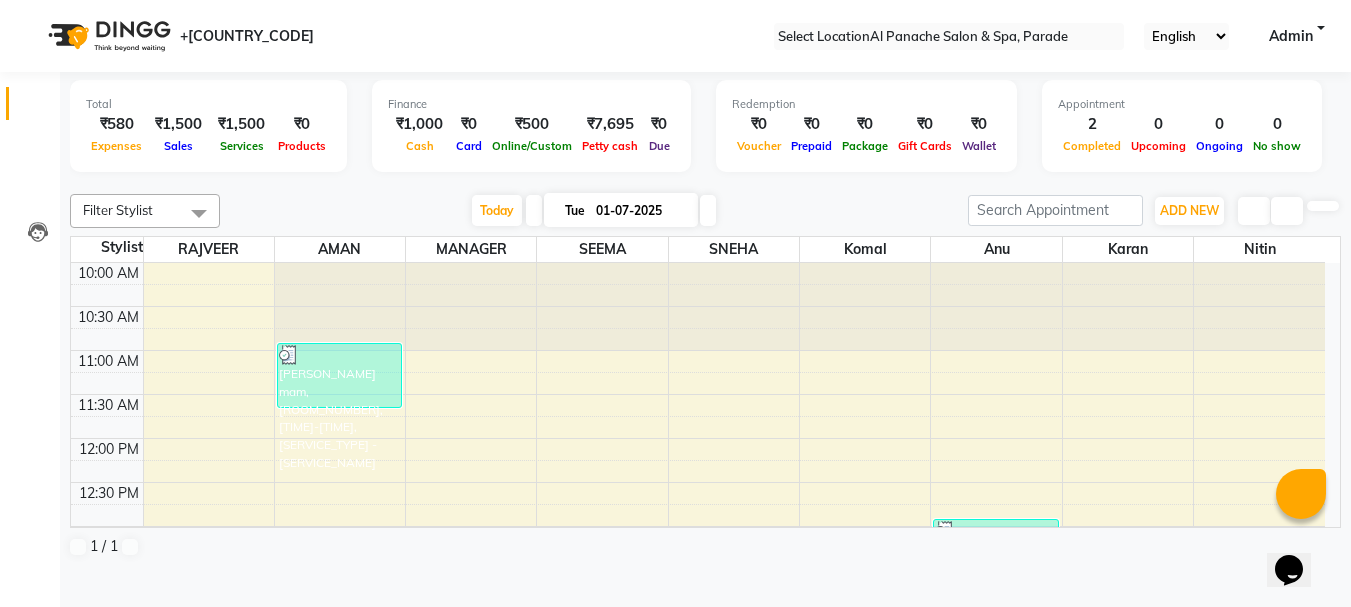 scroll, scrollTop: 353, scrollLeft: 0, axis: vertical 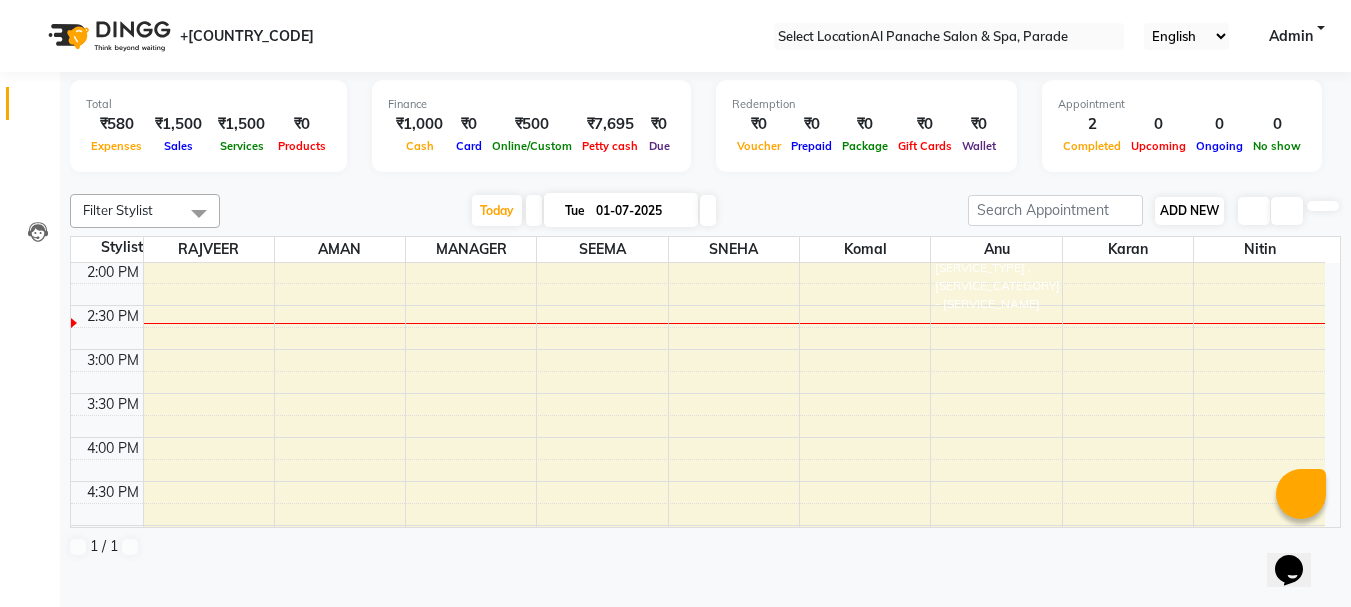 drag, startPoint x: 1210, startPoint y: 247, endPoint x: 1203, endPoint y: 232, distance: 16.552946 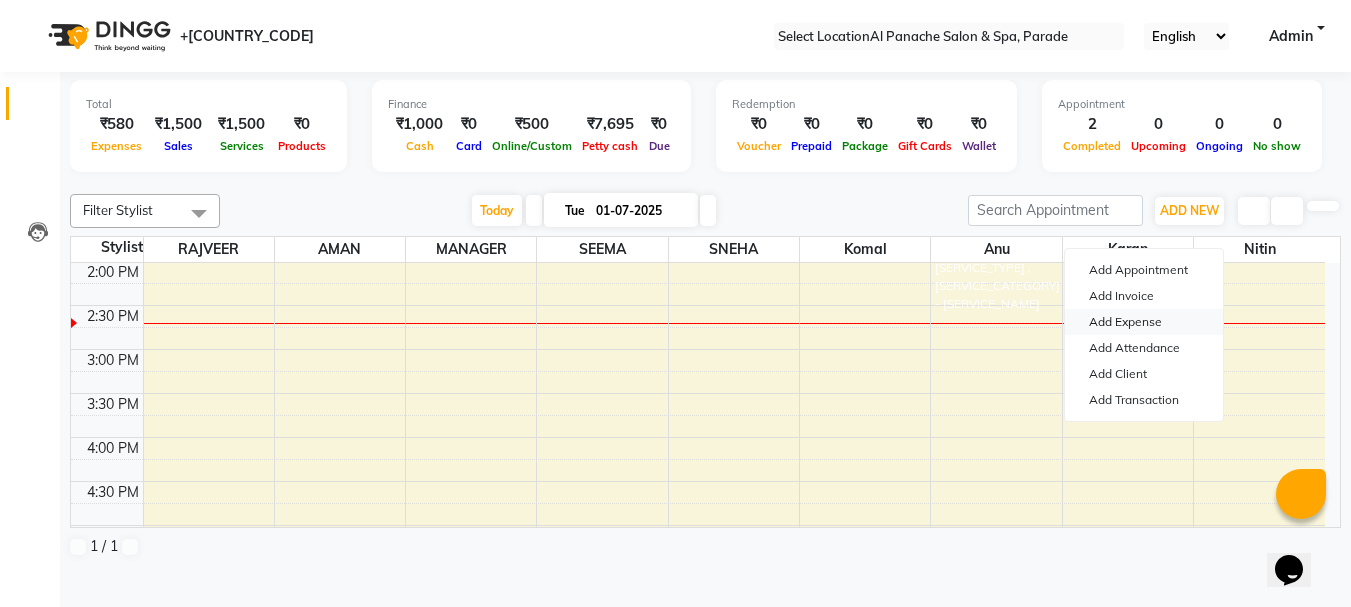 click on "Add Expense" at bounding box center (1144, 322) 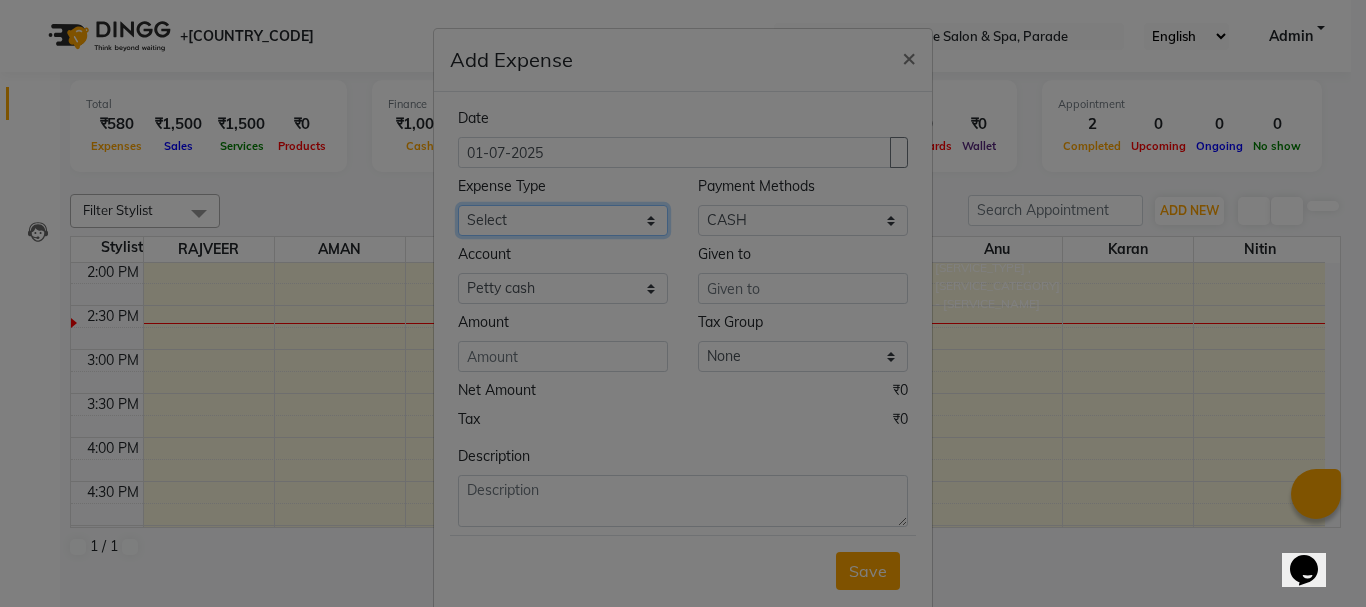 click on "Select Advance Salary Bank charges Car maintenance  Cash transfer to bank Cash transfer to hub Client Snacks Equipment Fuel Govt fee Incentive Insurance International purchase Loan Repayment Maintenance Marketing Miscellaneous MRA Other Pantry Payment Pooja Box Product Rent Salary Staff Snacks Tax Tea & Refreshment Utilities water bottle Wipes" at bounding box center (563, 220) 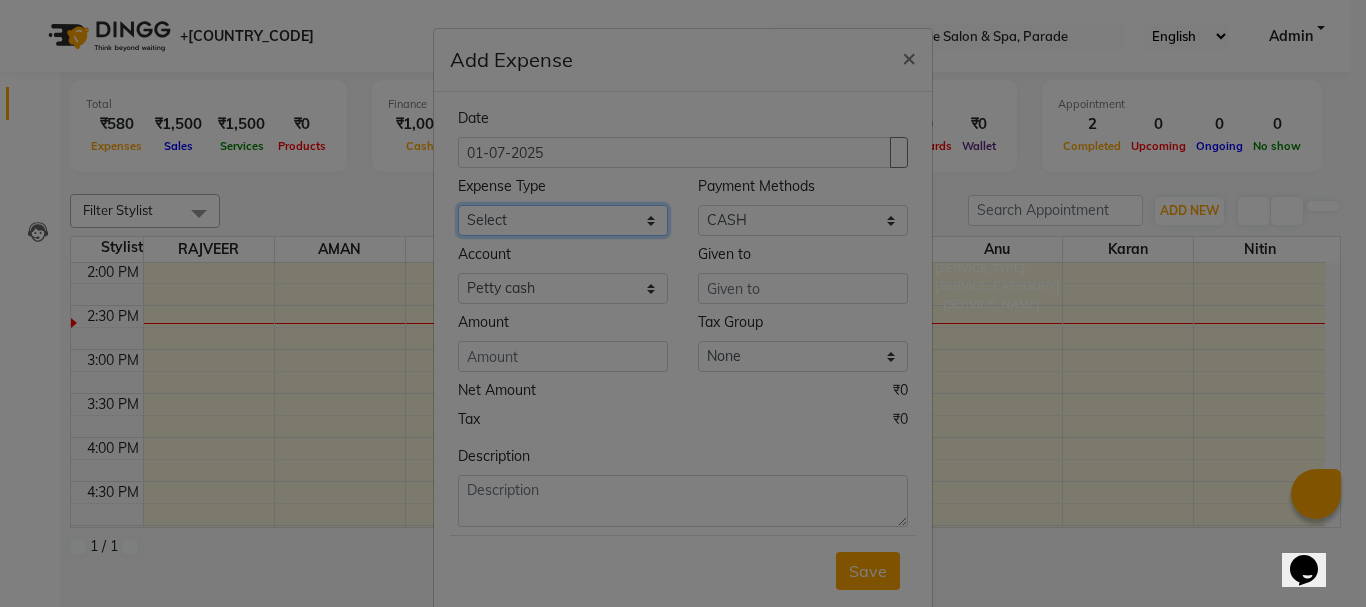 select on "4761" 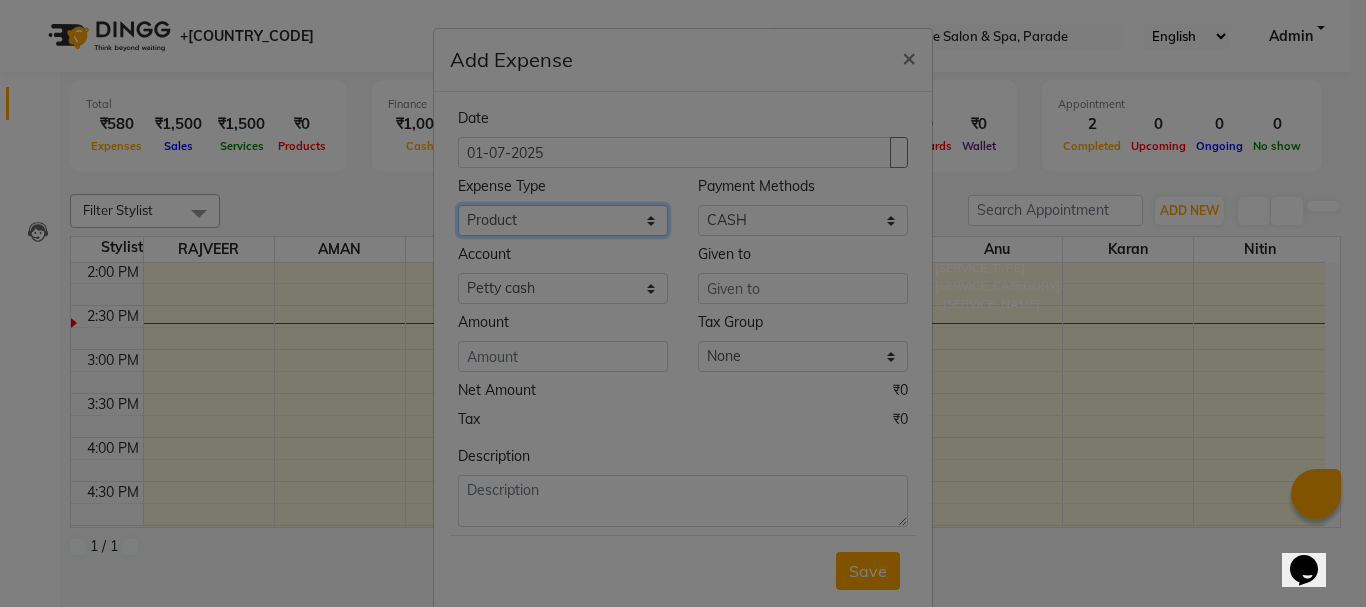 click on "Select Advance Salary Bank charges Car maintenance  Cash transfer to bank Cash transfer to hub Client Snacks Equipment Fuel Govt fee Incentive Insurance International purchase Loan Repayment Maintenance Marketing Miscellaneous MRA Other Pantry Payment Pooja Box Product Rent Salary Staff Snacks Tax Tea & Refreshment Utilities water bottle Wipes" at bounding box center [563, 220] 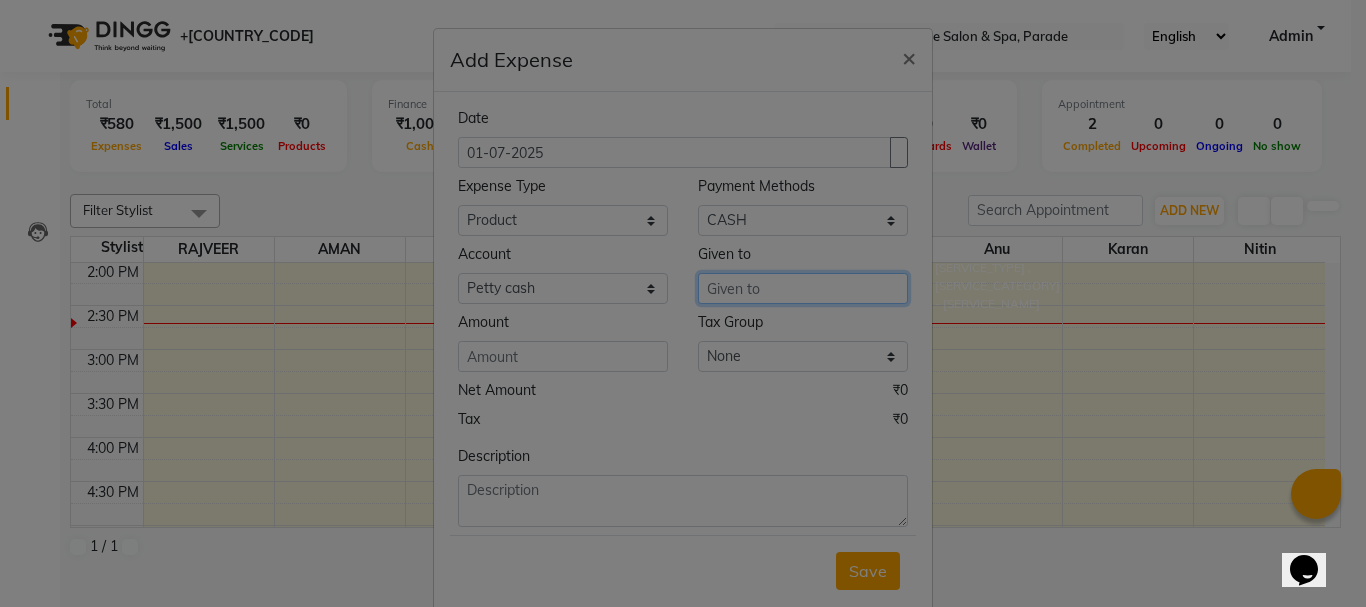 click at bounding box center [803, 288] 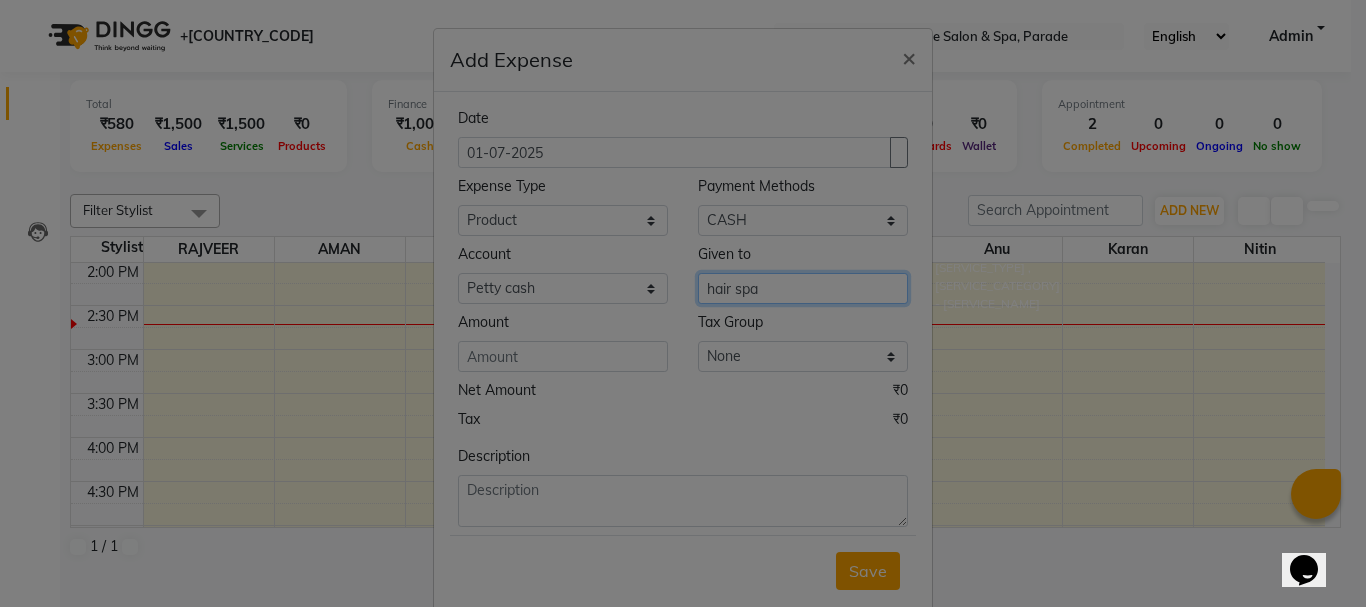 type on "hair spa" 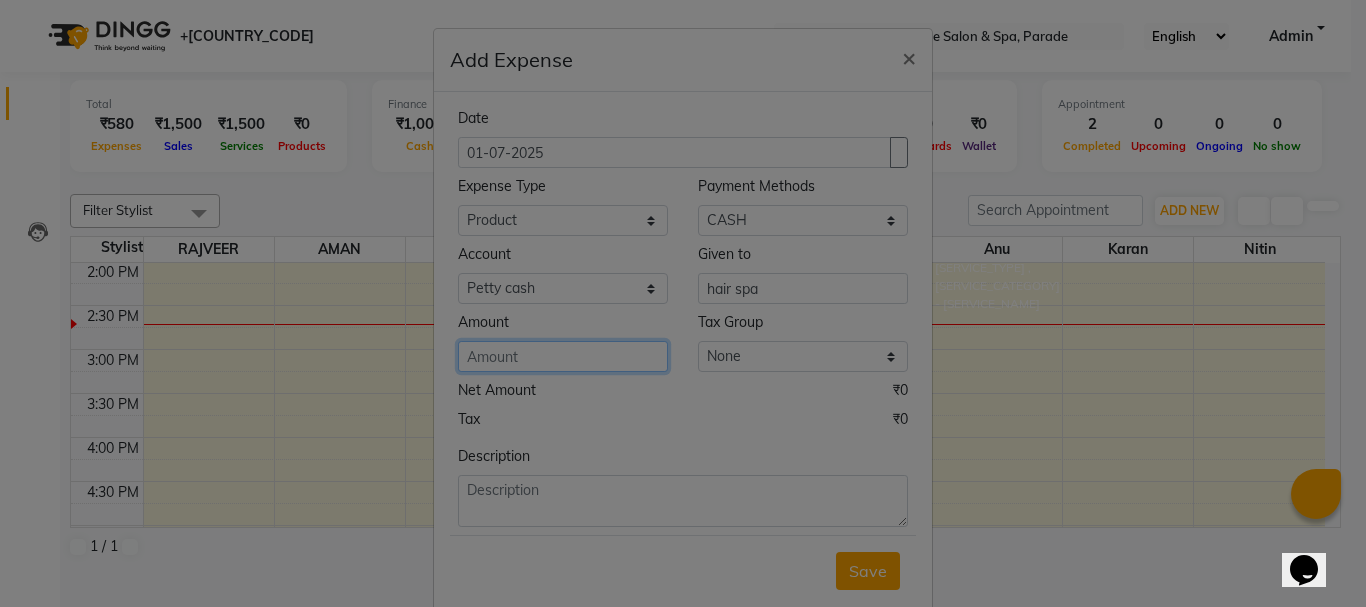 click at bounding box center (563, 356) 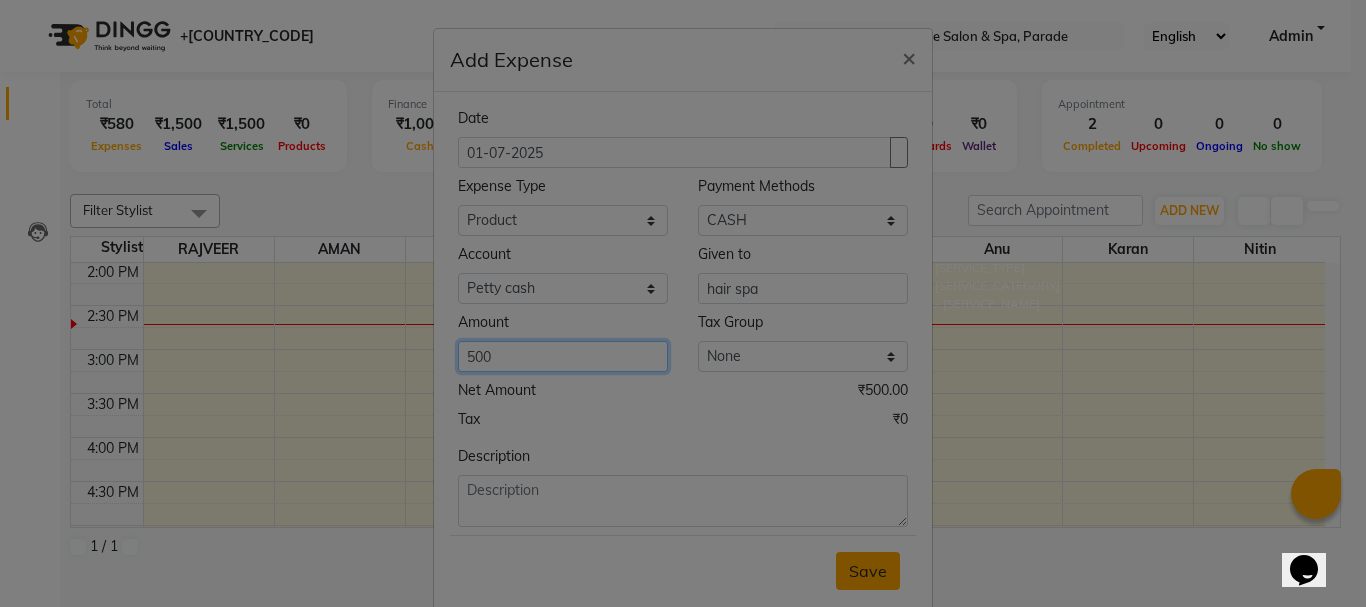 type on "500" 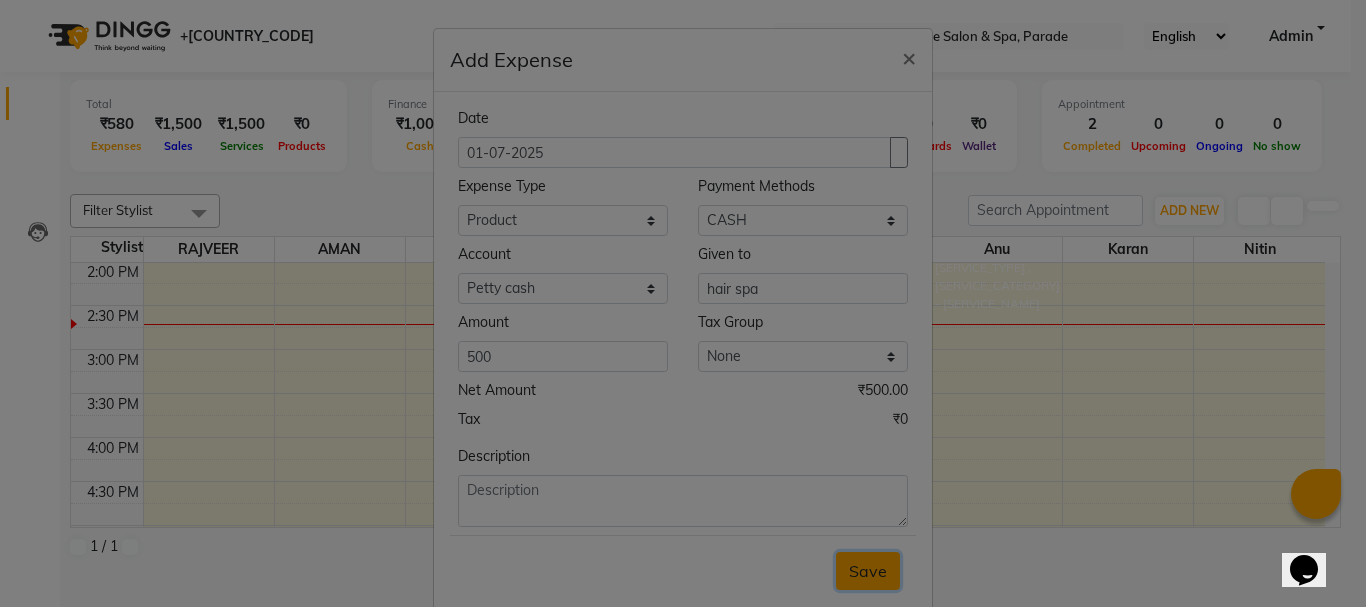 click on "Save" at bounding box center (868, 571) 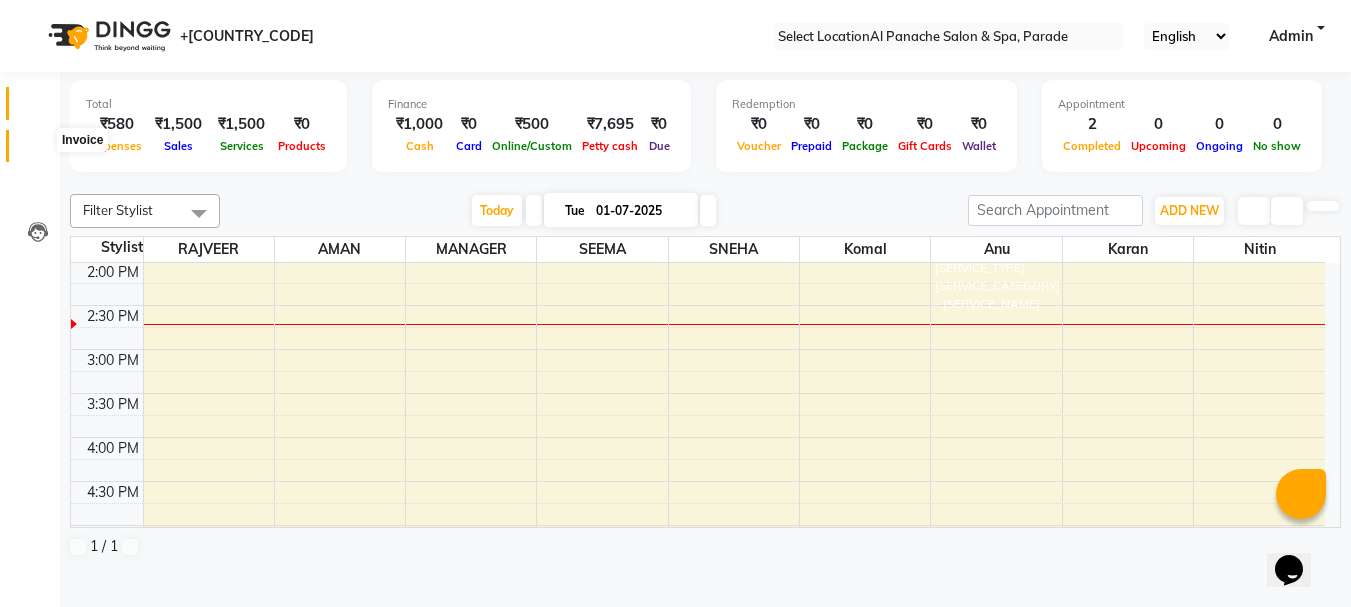 click at bounding box center [38, 151] 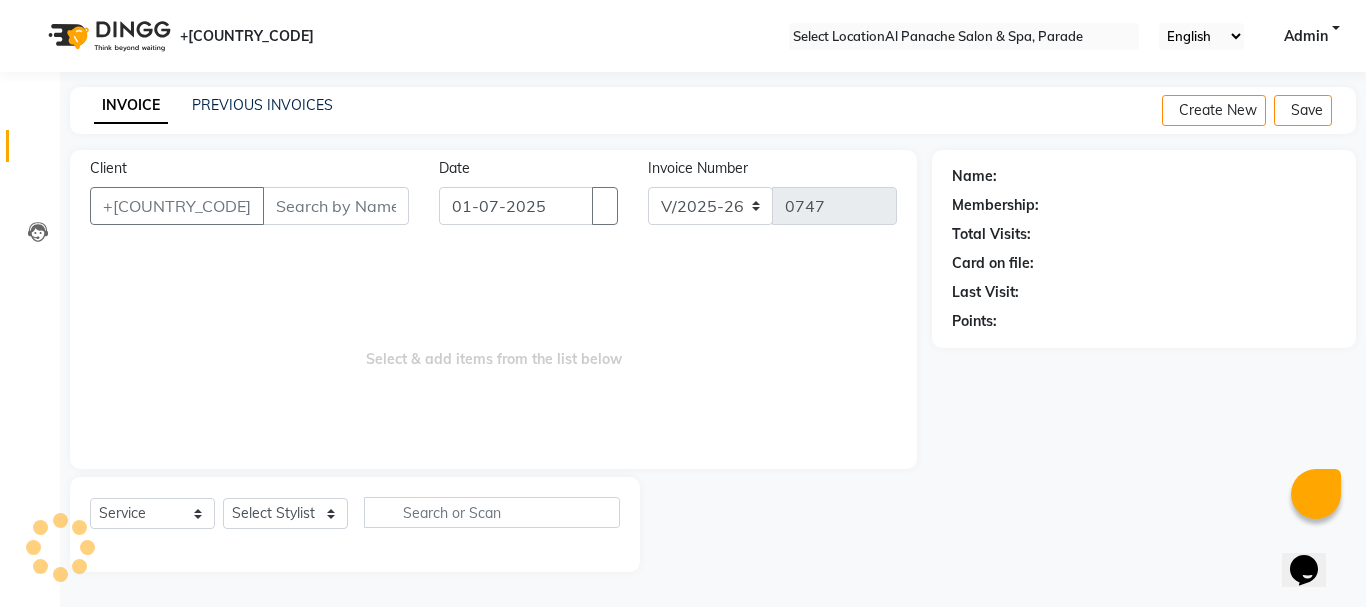 click on "Calendar" at bounding box center (30, 103) 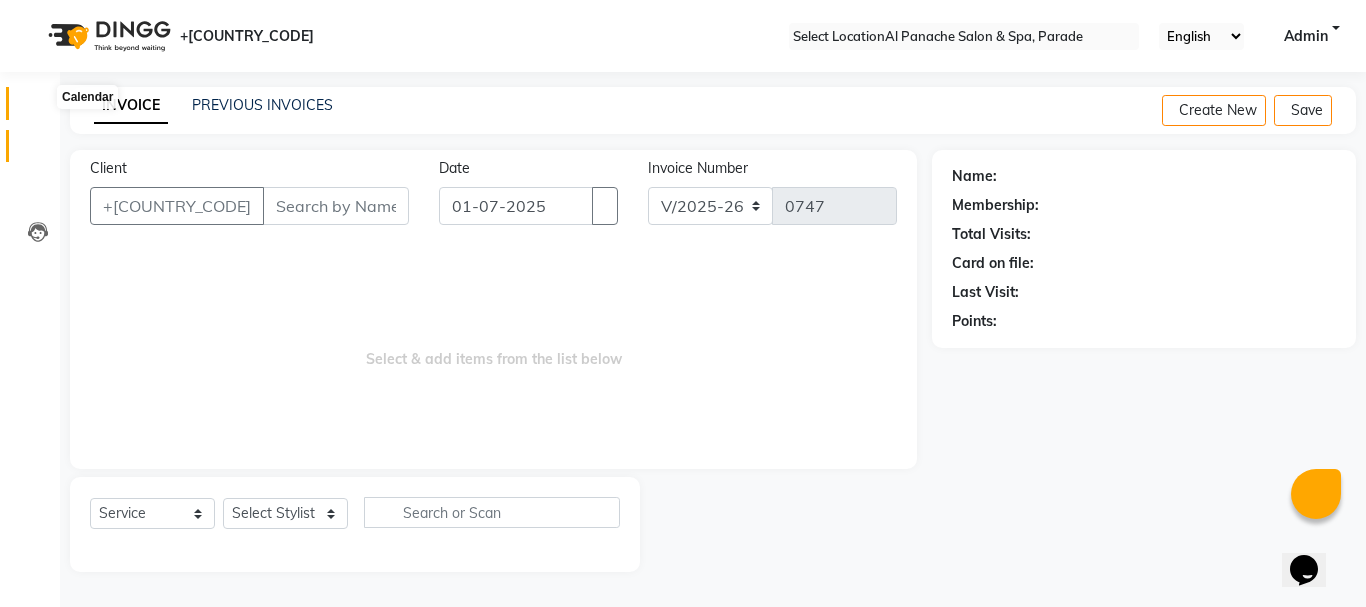click at bounding box center (38, 108) 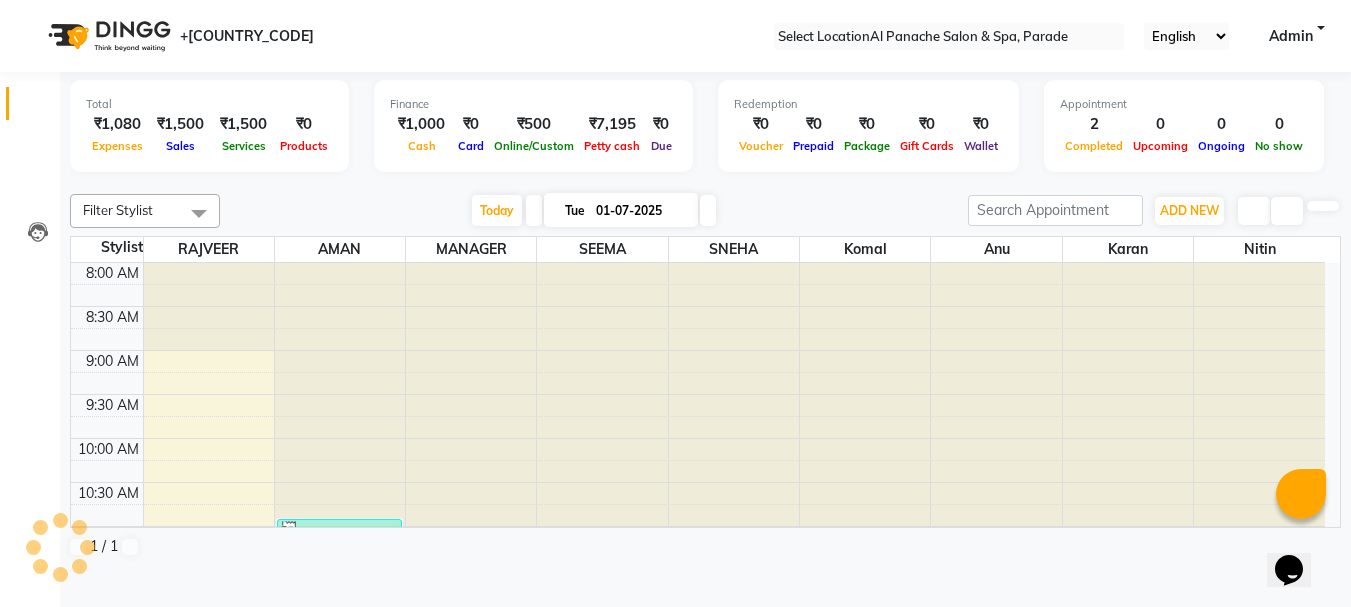scroll, scrollTop: 0, scrollLeft: 0, axis: both 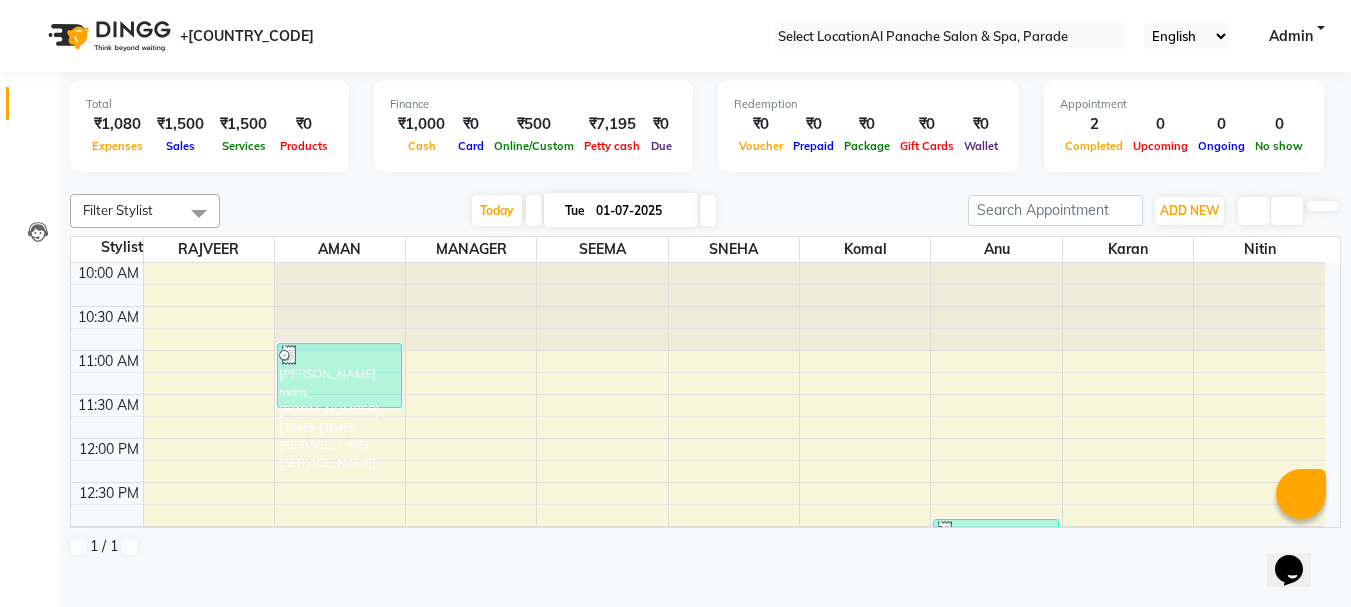 click at bounding box center (706, 182) 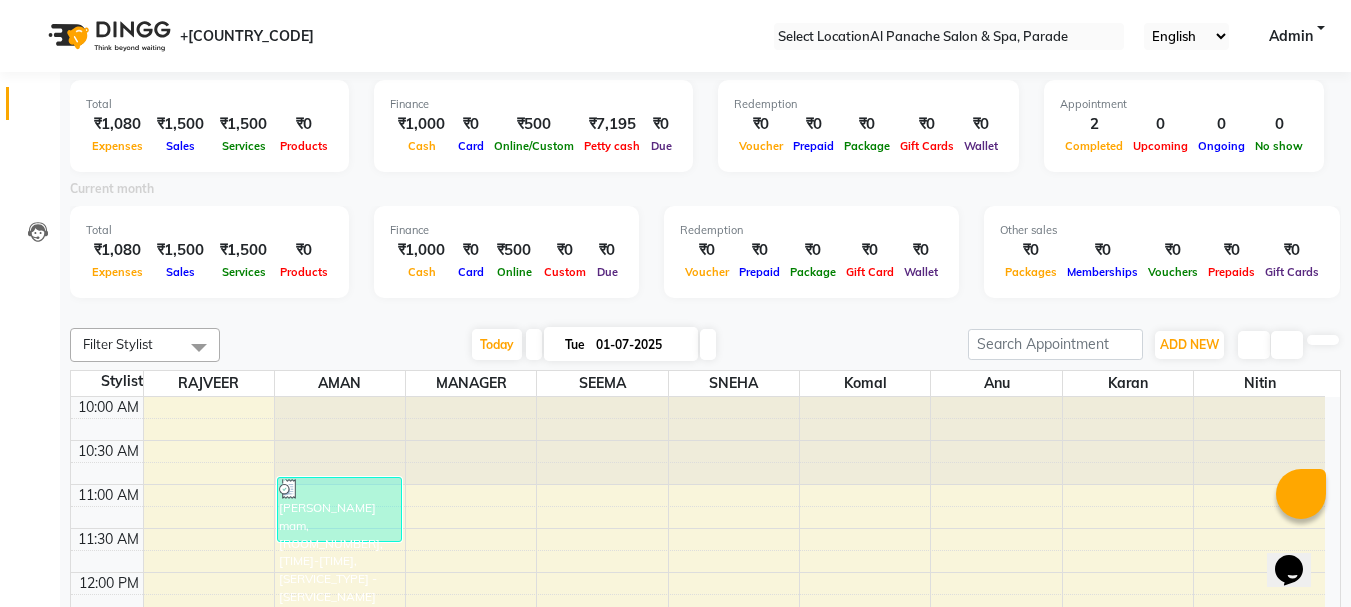 click at bounding box center (706, 312) 